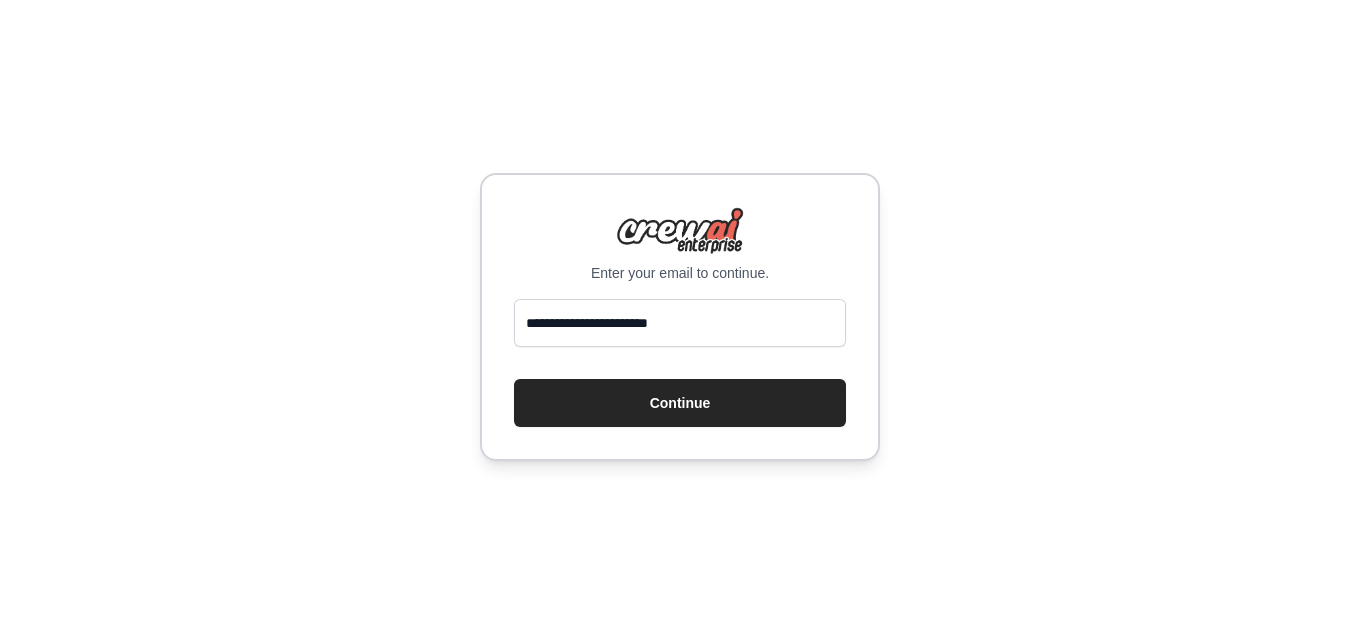 scroll, scrollTop: 0, scrollLeft: 0, axis: both 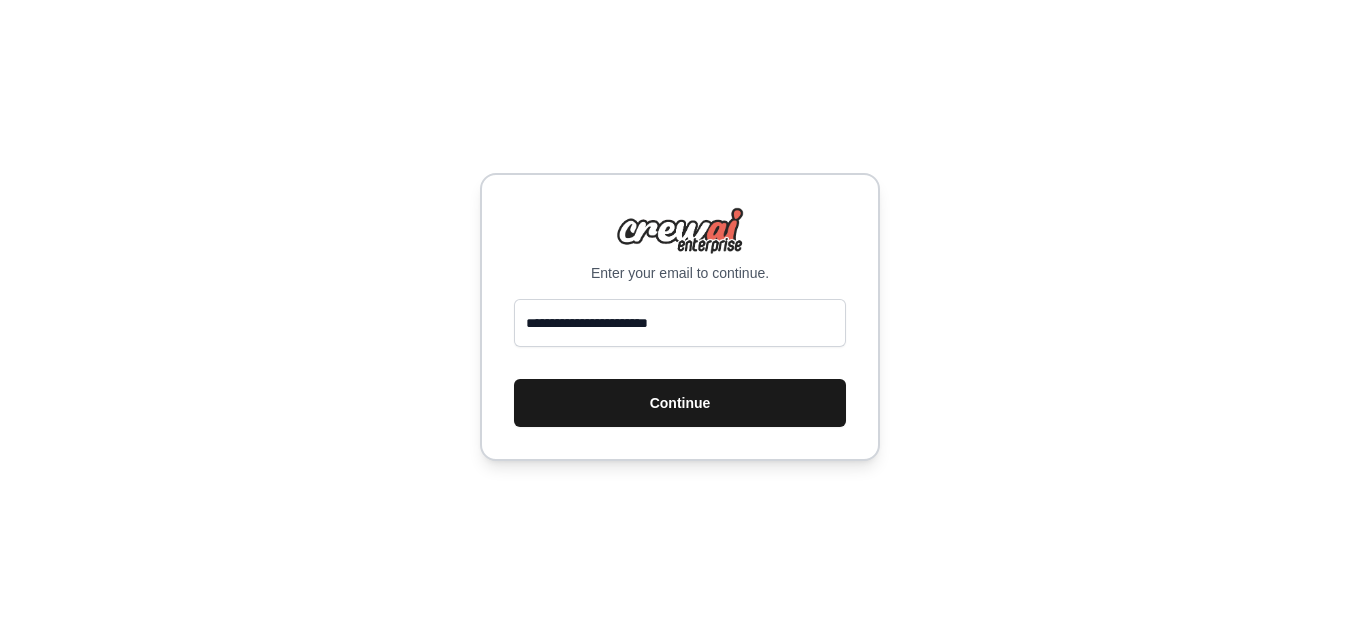 click on "Continue" at bounding box center (680, 403) 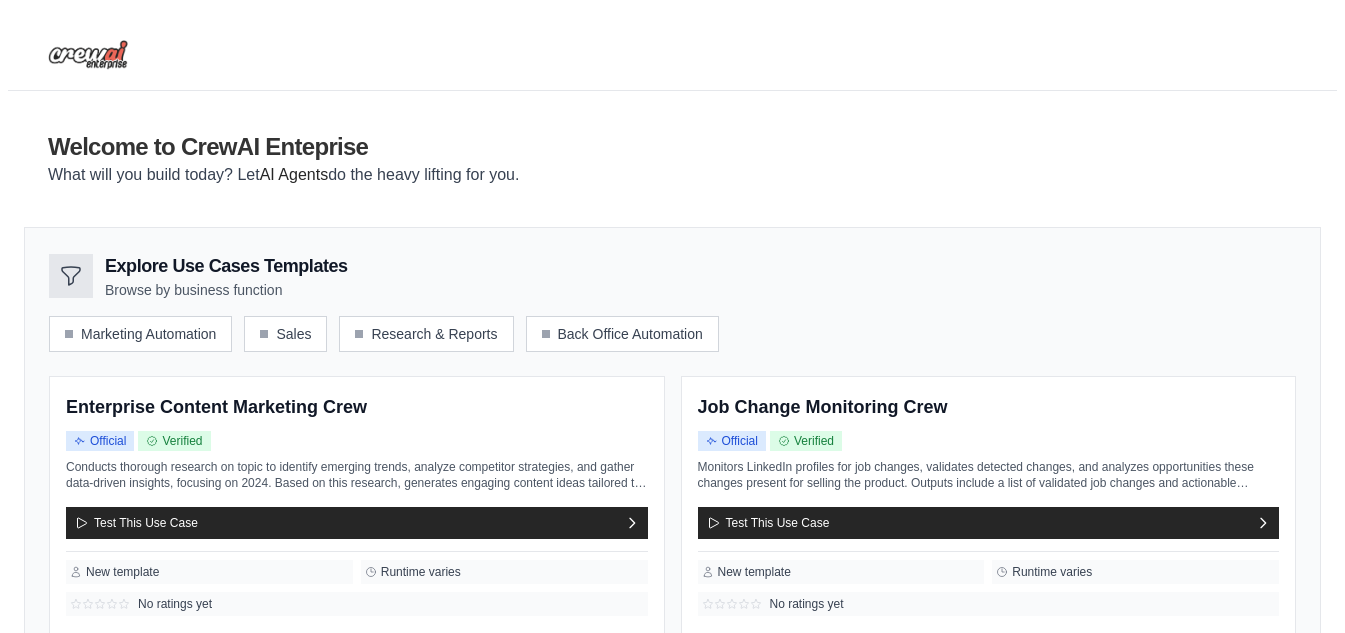 scroll, scrollTop: 200, scrollLeft: 0, axis: vertical 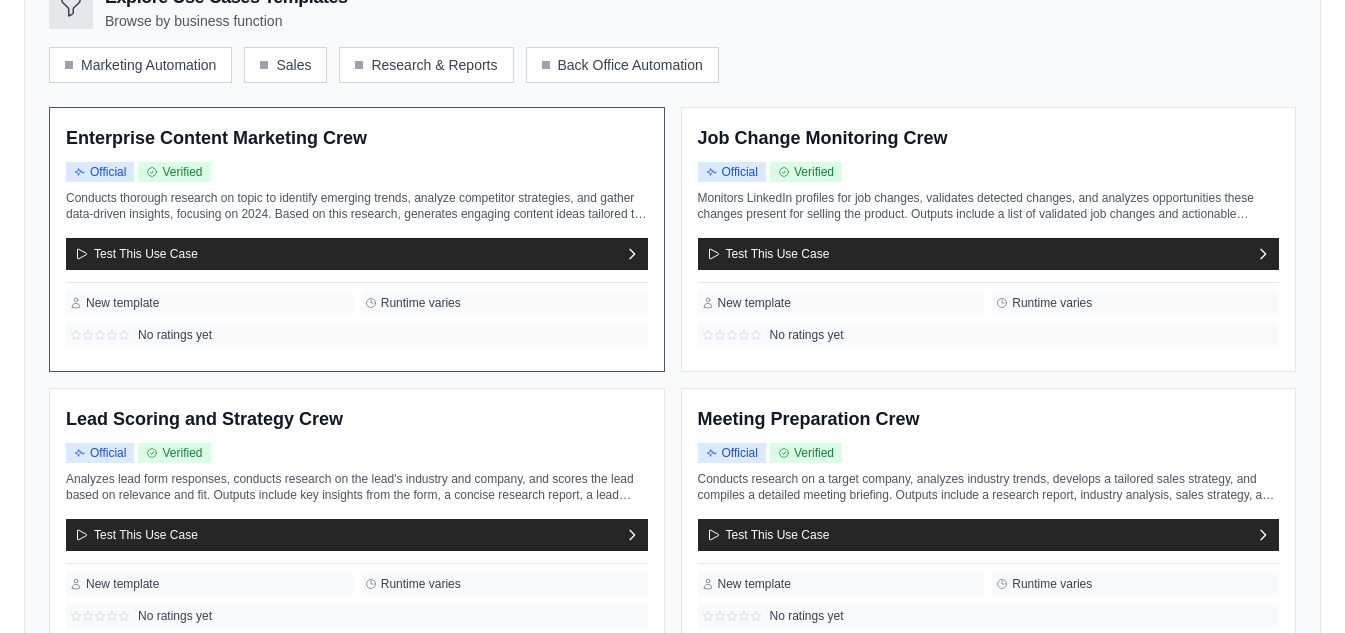 click on "Enterprise Content Marketing Crew
Official
Verified
Test This Use Case" at bounding box center (357, 239) 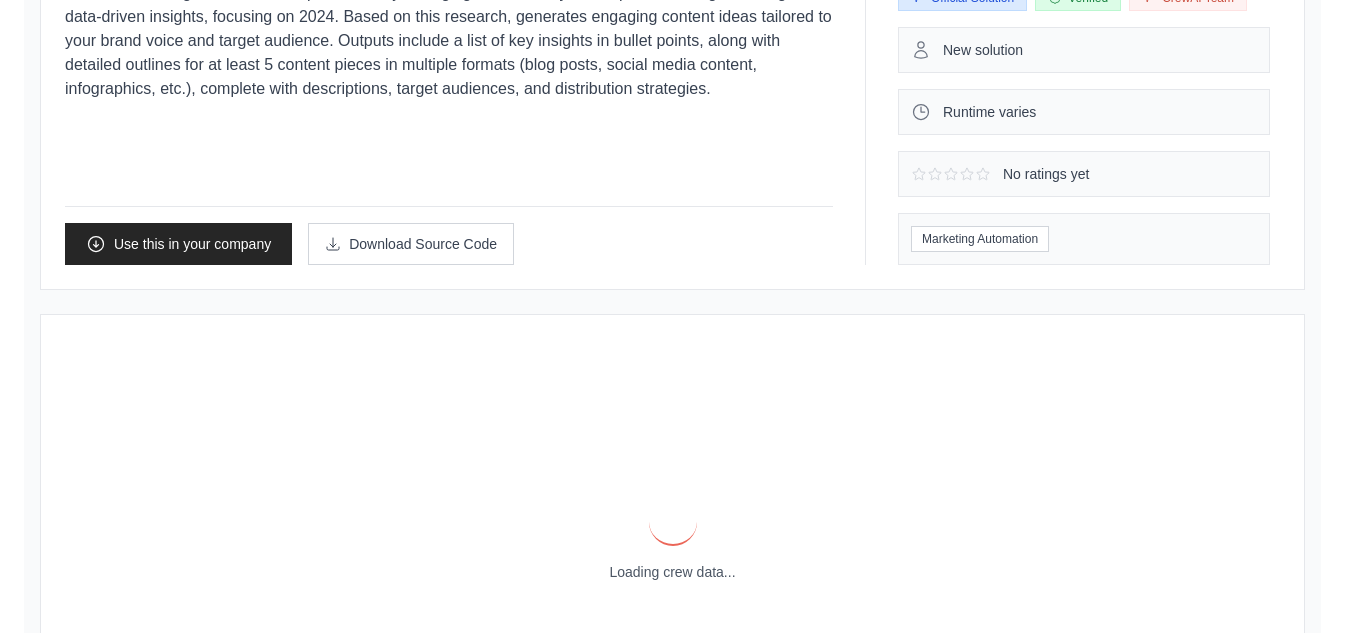 scroll, scrollTop: 0, scrollLeft: 0, axis: both 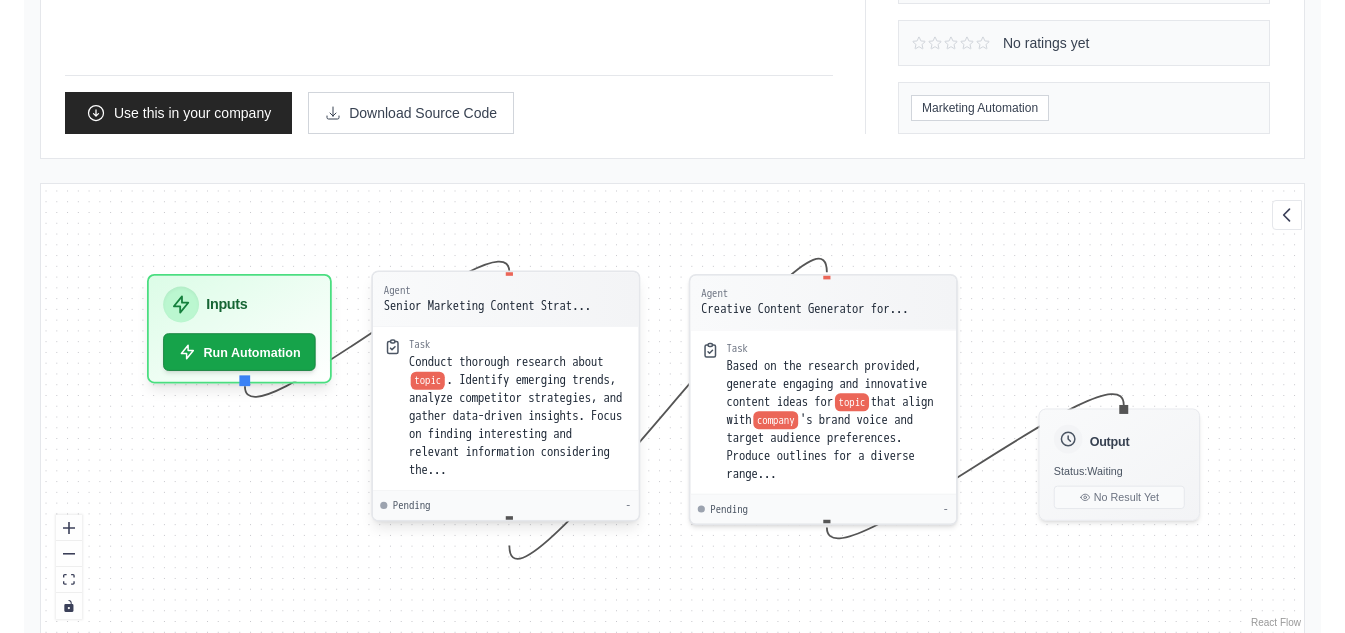 click on ". Identify emerging trends, analyze competitor strategies, and gather data-driven insights. Focus on finding interesting and relevant information considering the..." at bounding box center (515, 425) 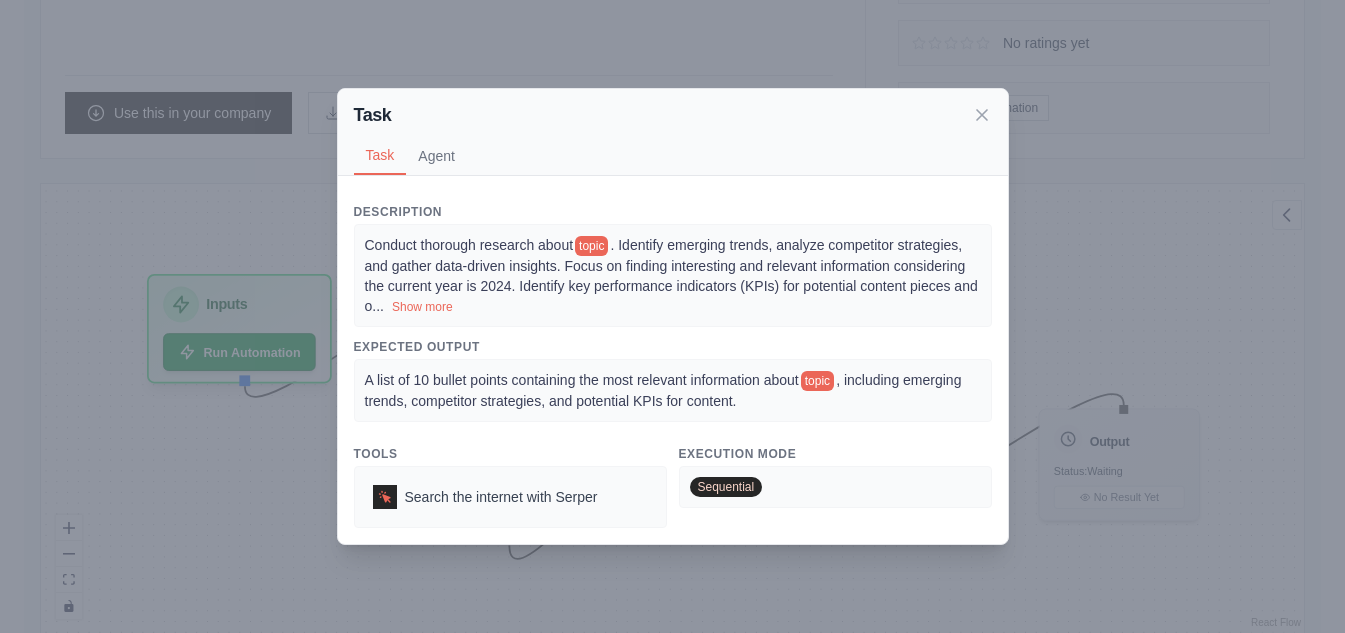 click on "topic" at bounding box center [591, 246] 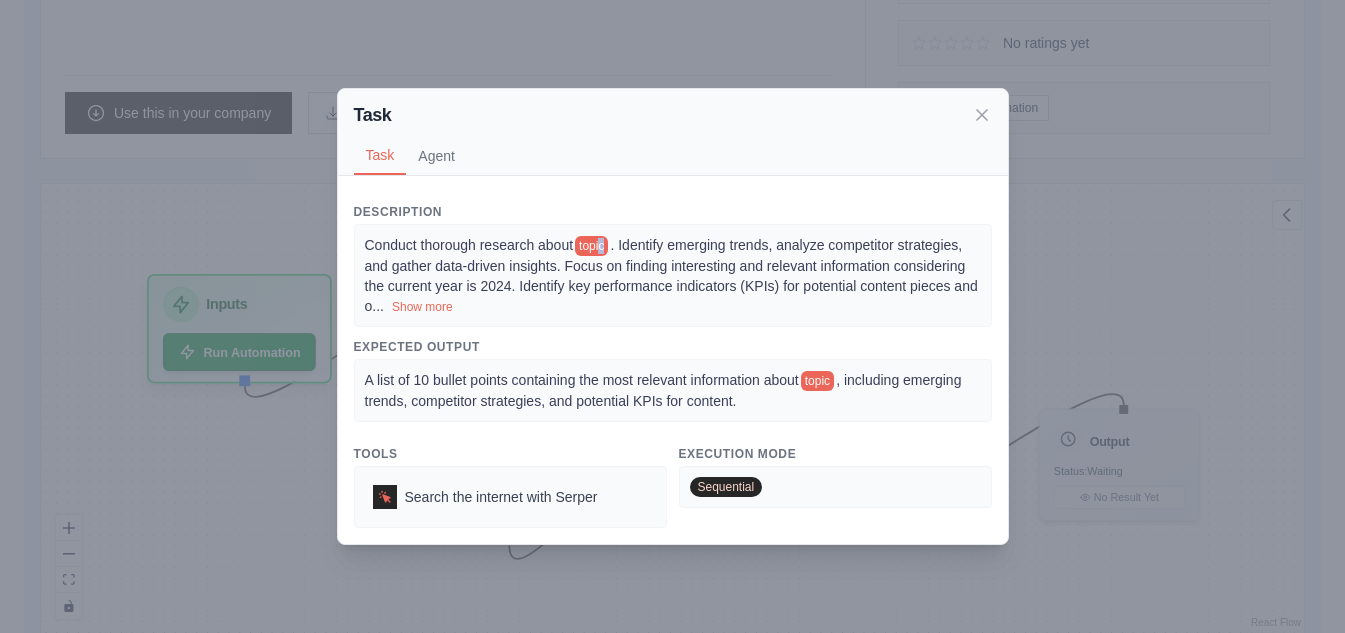 click on "topic" at bounding box center (591, 246) 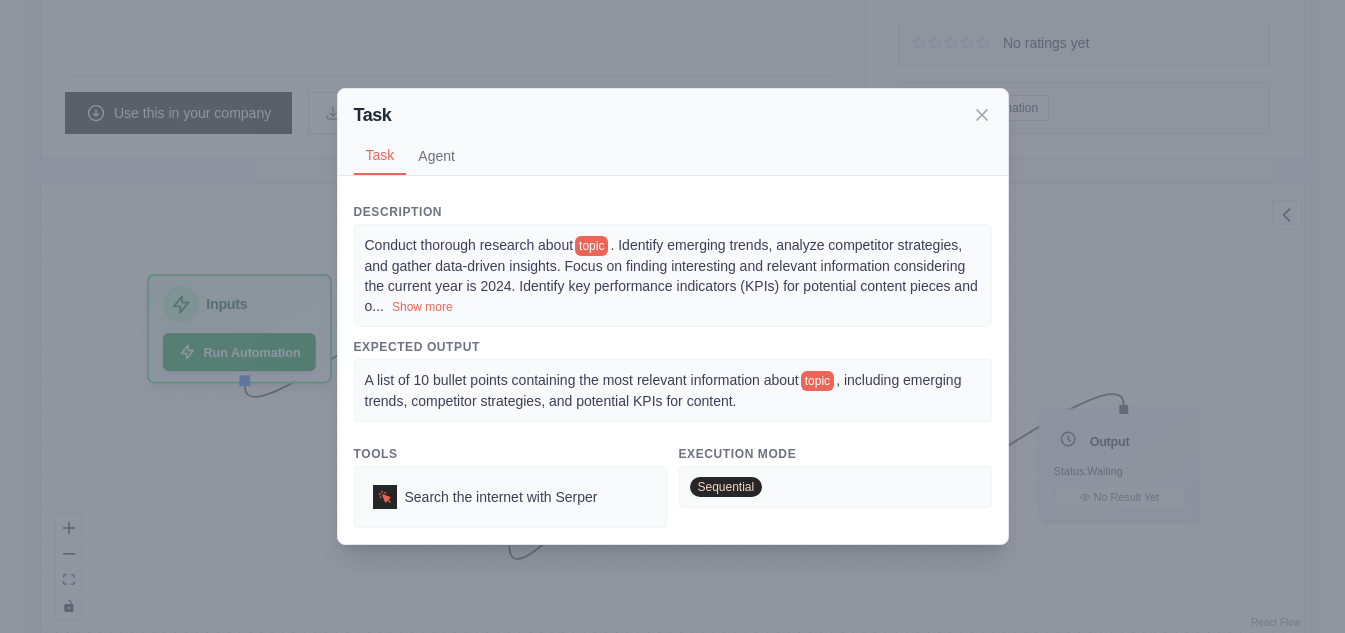 drag, startPoint x: 594, startPoint y: 245, endPoint x: 576, endPoint y: 253, distance: 19.697716 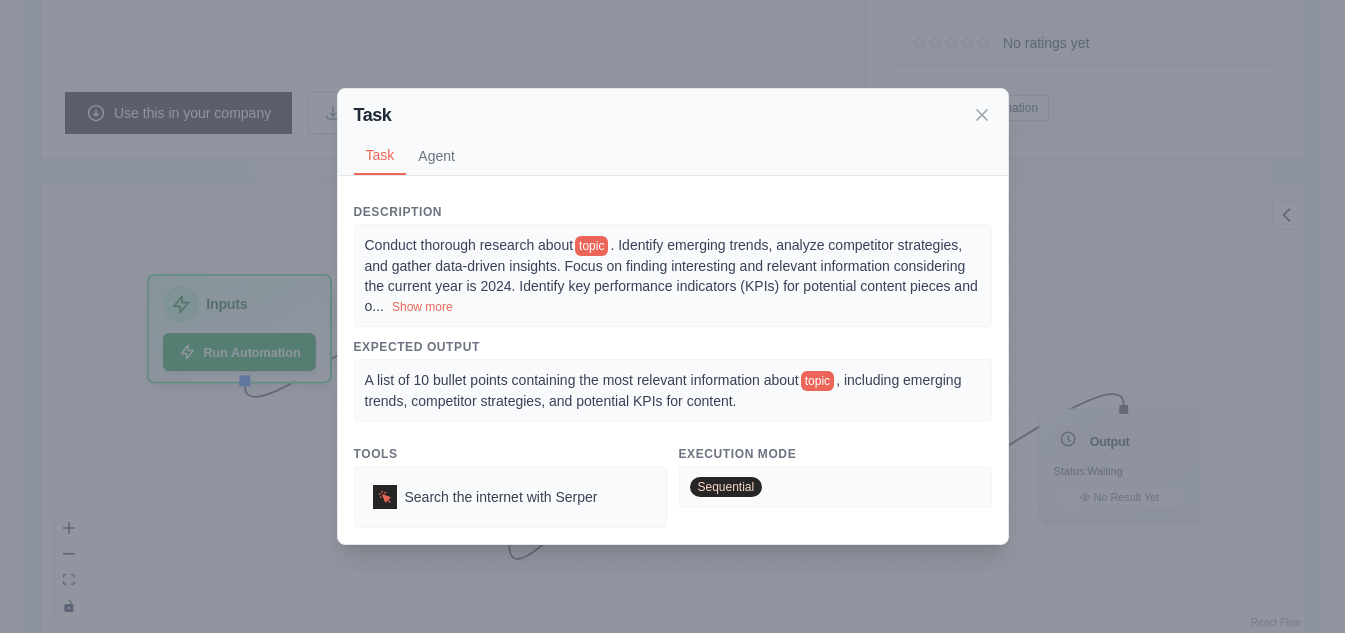 click on "topic" at bounding box center (591, 246) 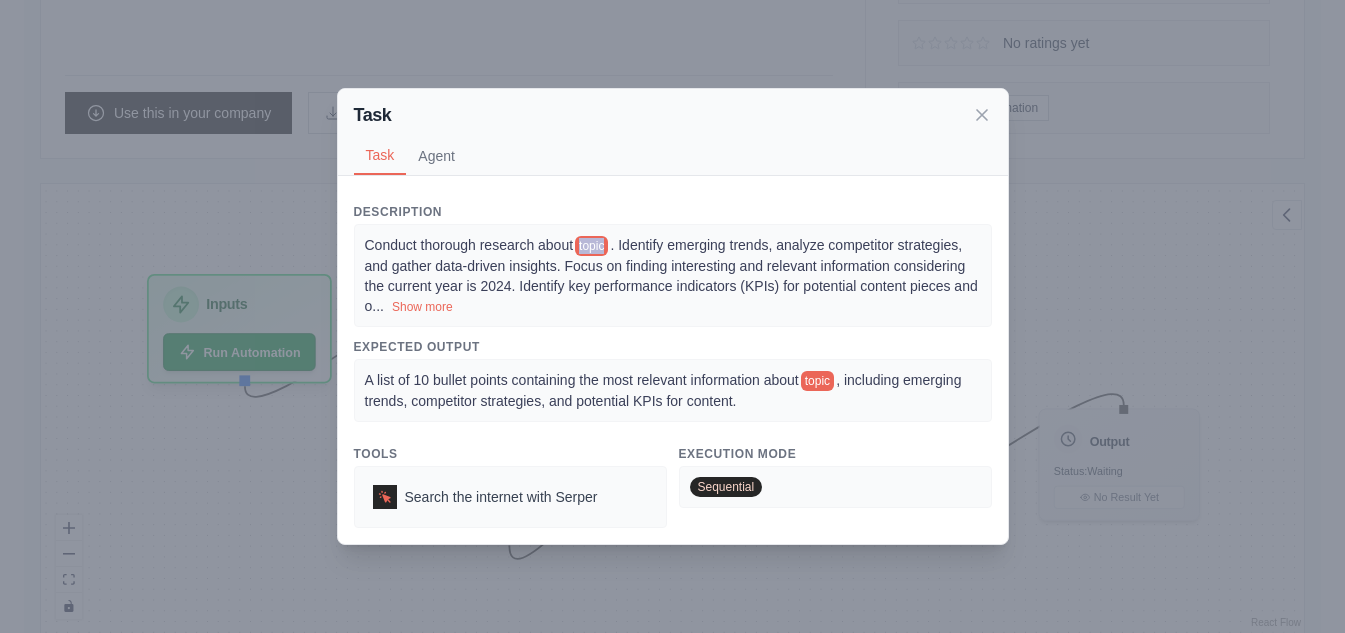 click on "topic" at bounding box center [591, 246] 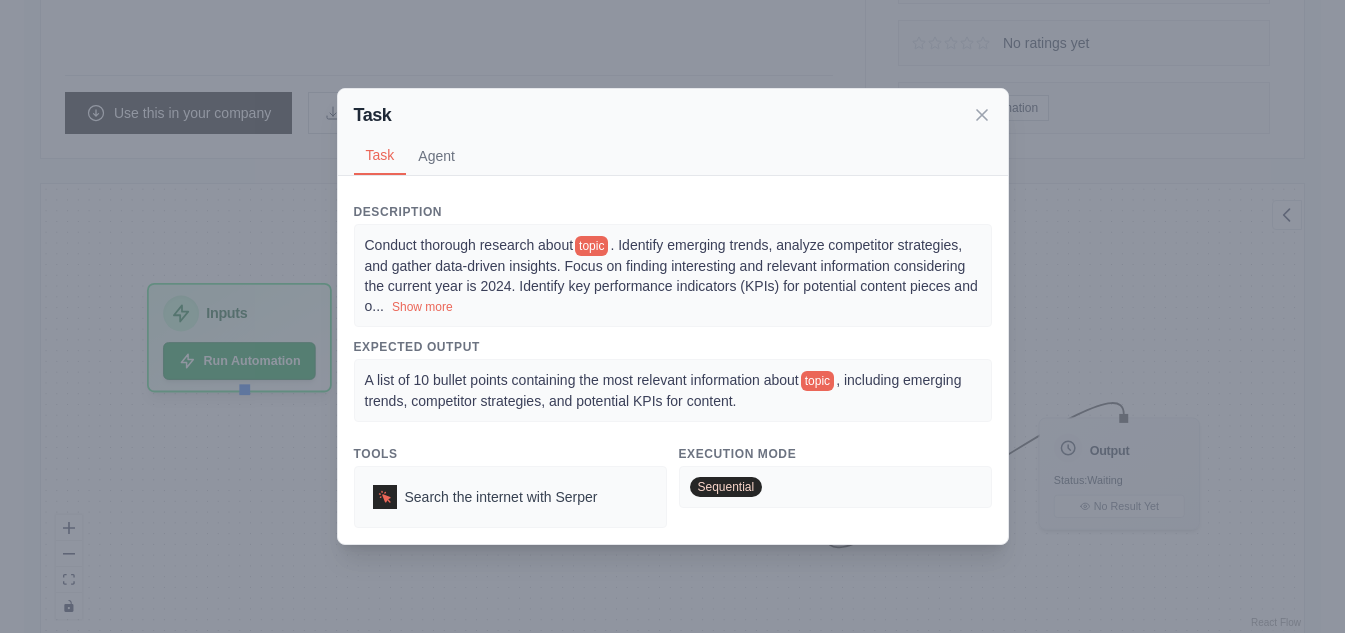 click on "topic" at bounding box center (591, 246) 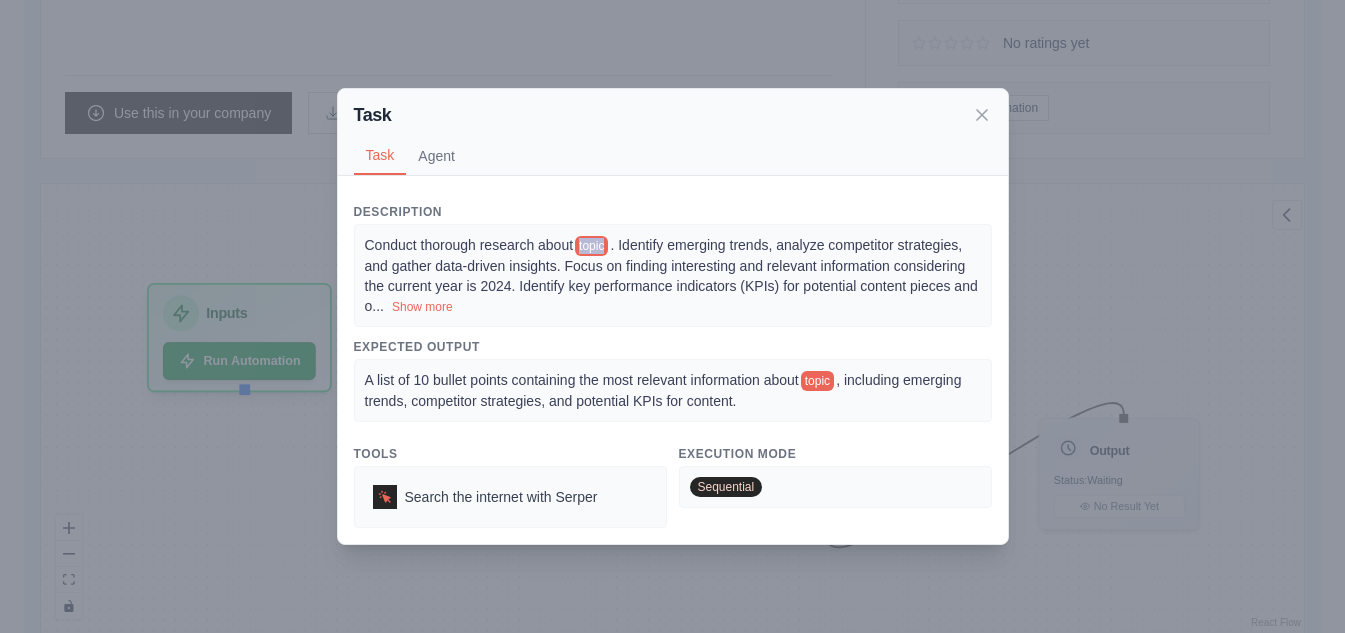 click on "topic" at bounding box center (591, 246) 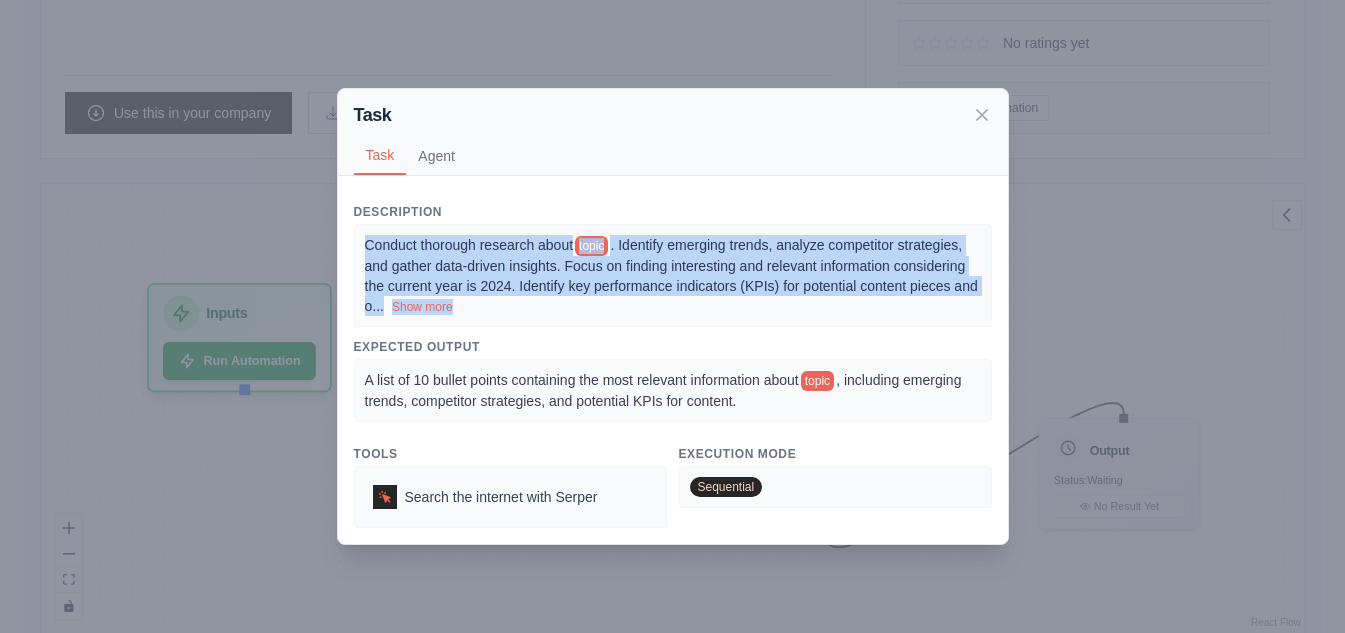 click on "topic" at bounding box center [591, 246] 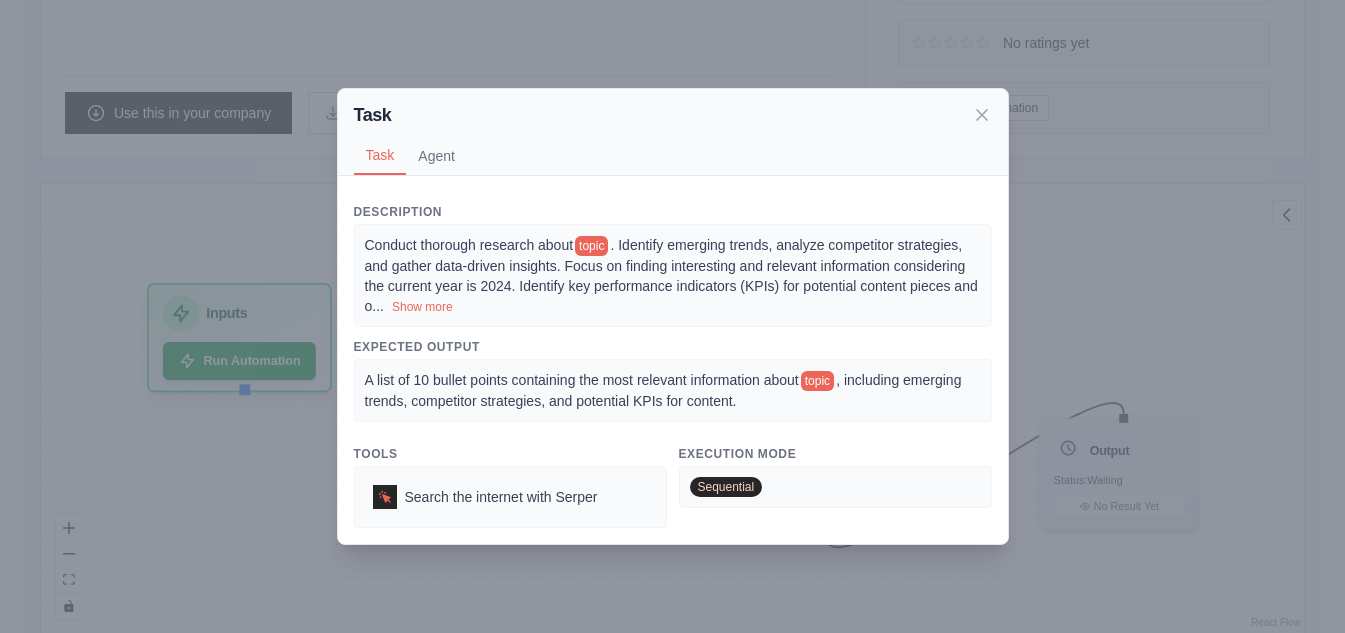 click on "topic" at bounding box center (591, 246) 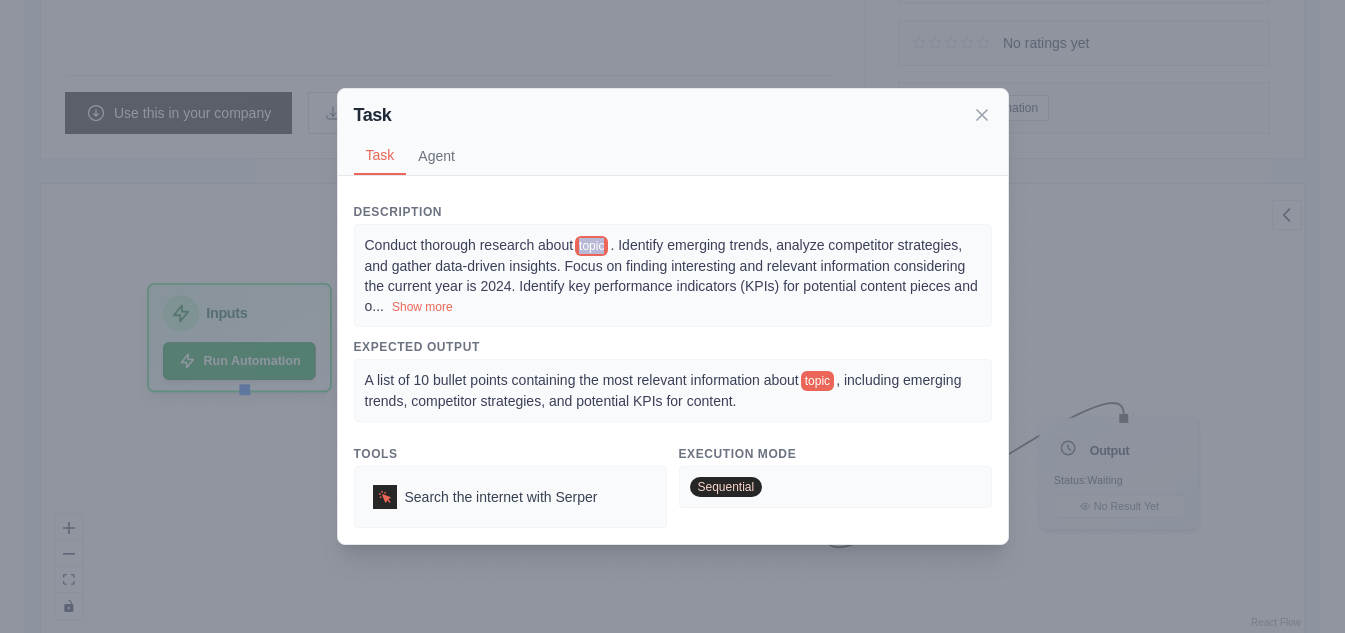 click on "topic" at bounding box center [591, 246] 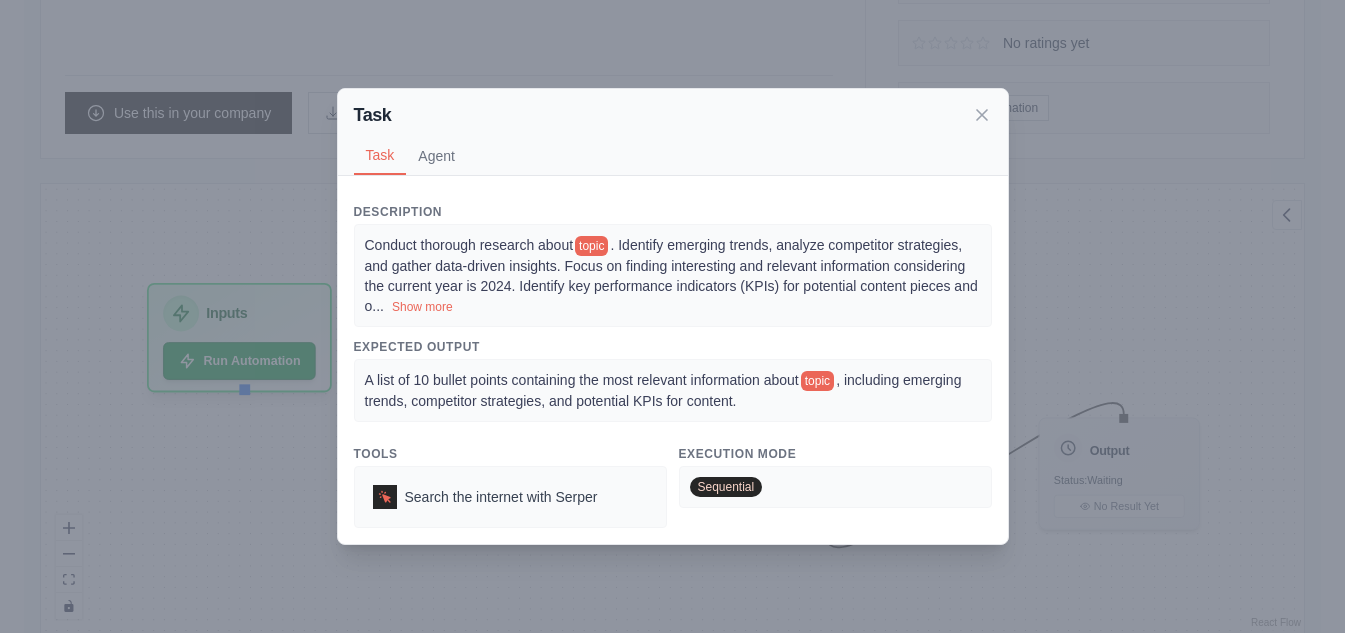 click on "topic" at bounding box center [591, 246] 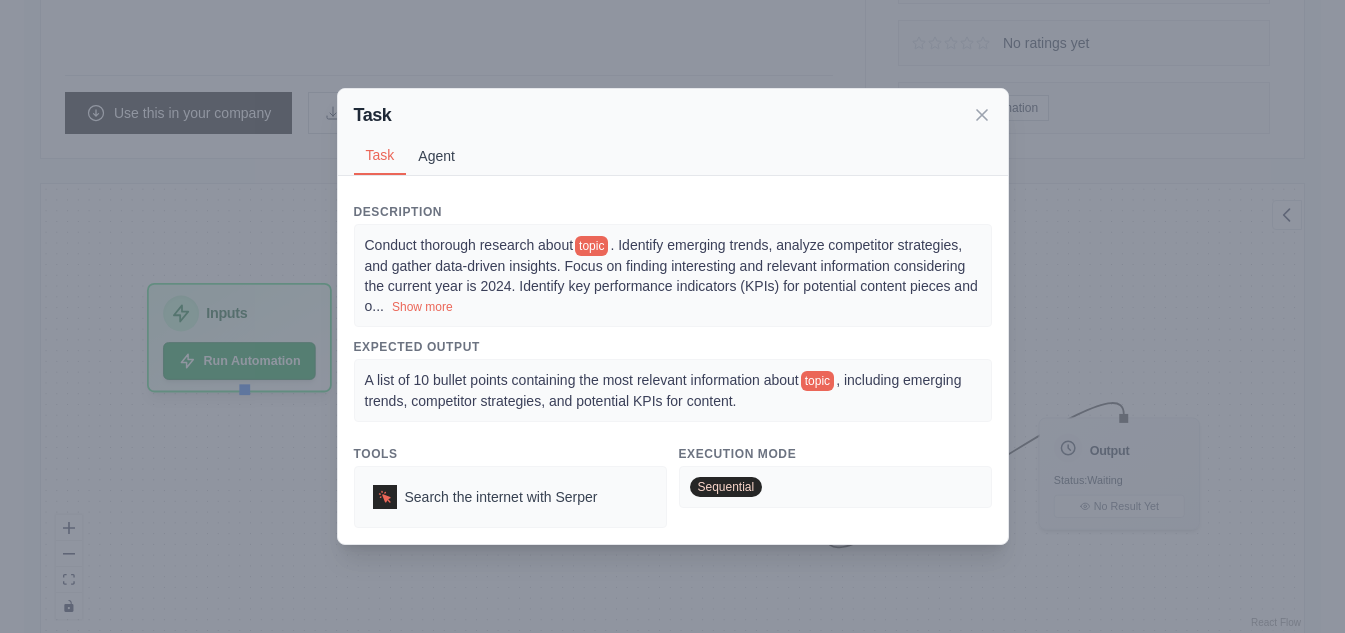click on "Agent" at bounding box center [436, 156] 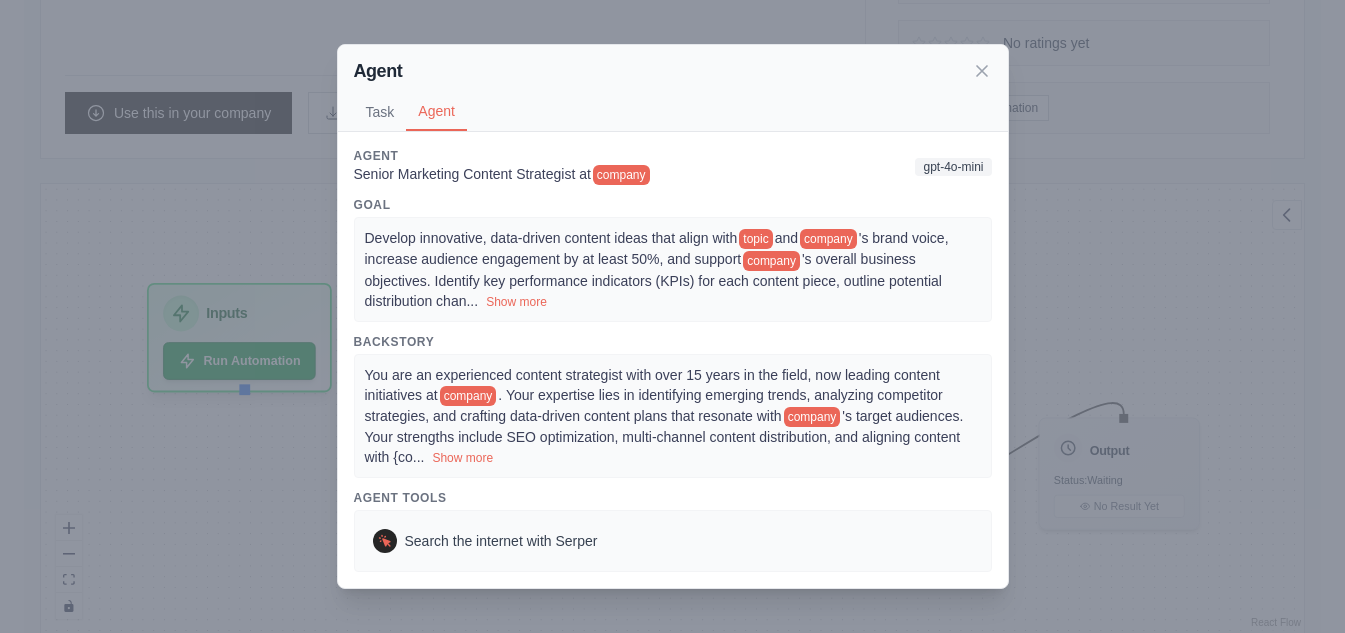 click on "Develop innovative, data-driven content ideas that align with topic and company 's brand voice, increase audience engagement by at least 50%, and support company 's overall business objectives. Identify key performance indicators (KPIs) for each content piece, outline potential distribution chan ... Show more" at bounding box center [673, 269] 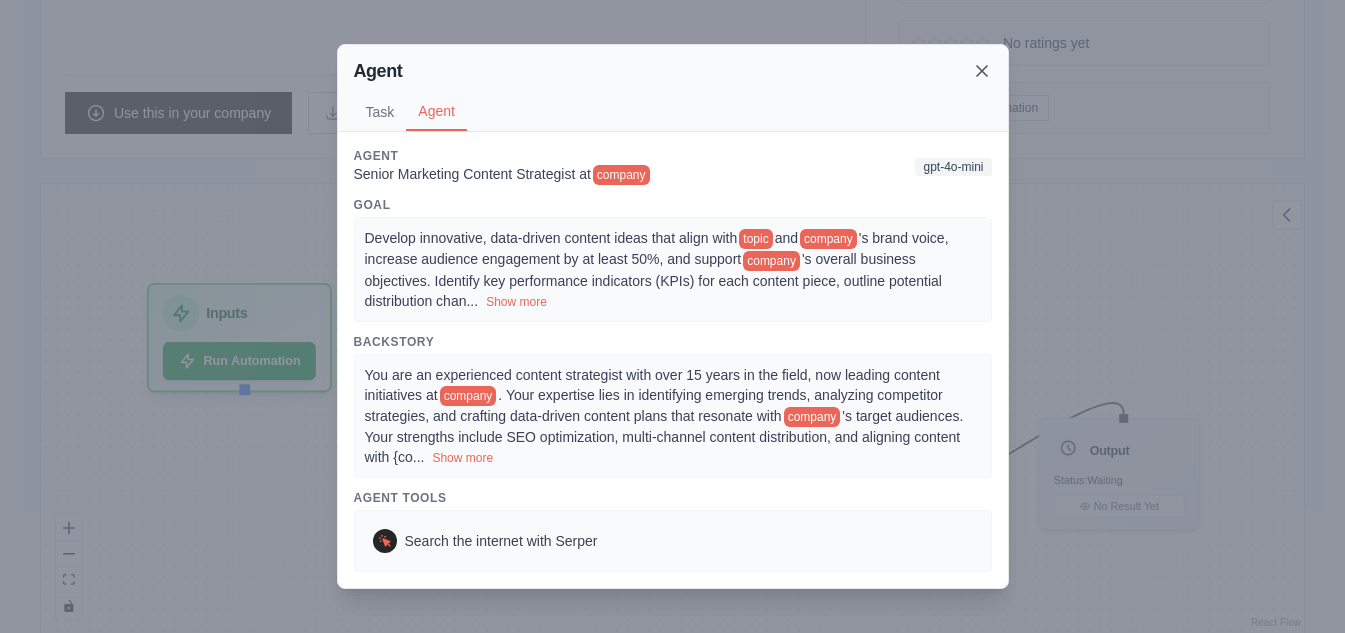 click 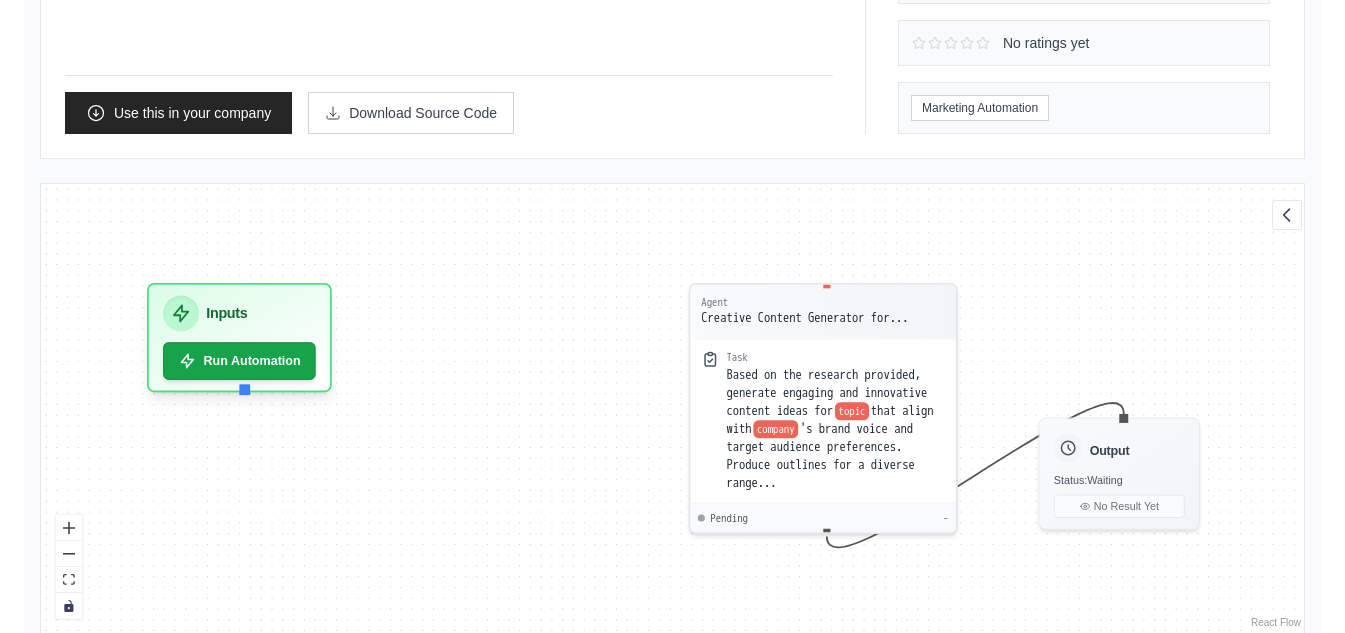 click on "Agent Creative Content Generator for... Task Based on the research provided, generate engaging and innovative content ideas for topic that align with company 's brand voice and target audience preferences. Produce outlines for a diverse range... Pending - Inputs Run Automation Output Status: Waiting No Result Yet" at bounding box center [672, 409] 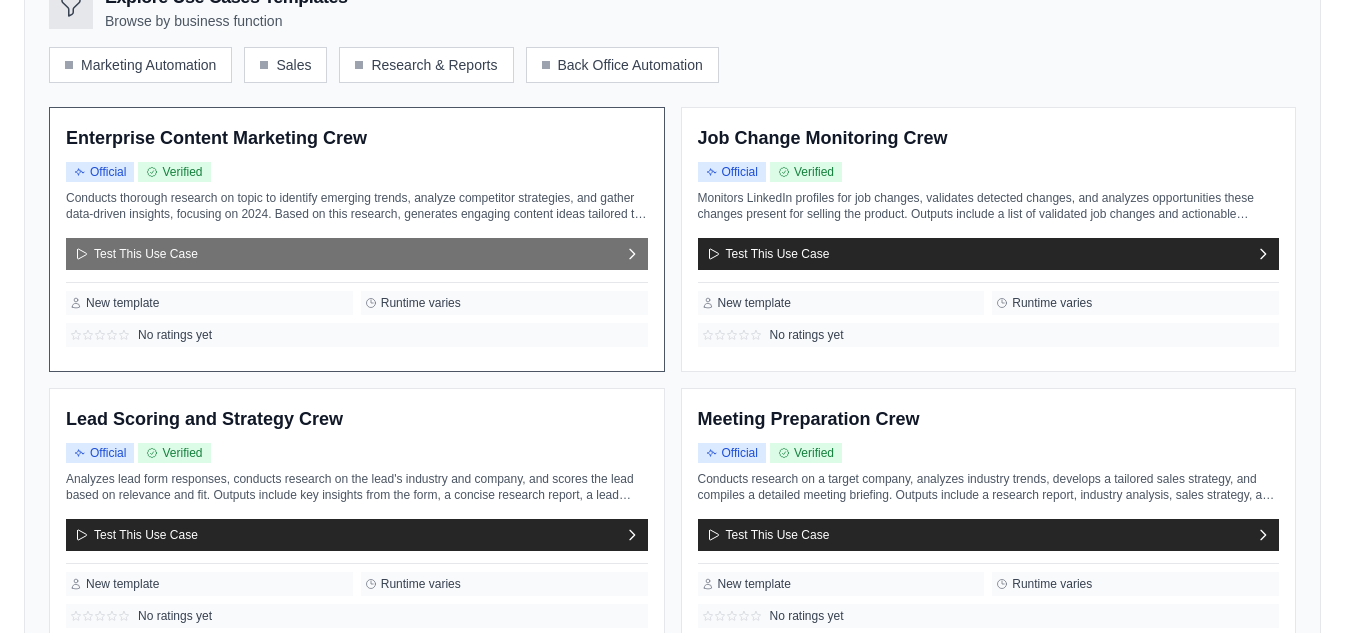 click on "Test This Use Case" at bounding box center [357, 254] 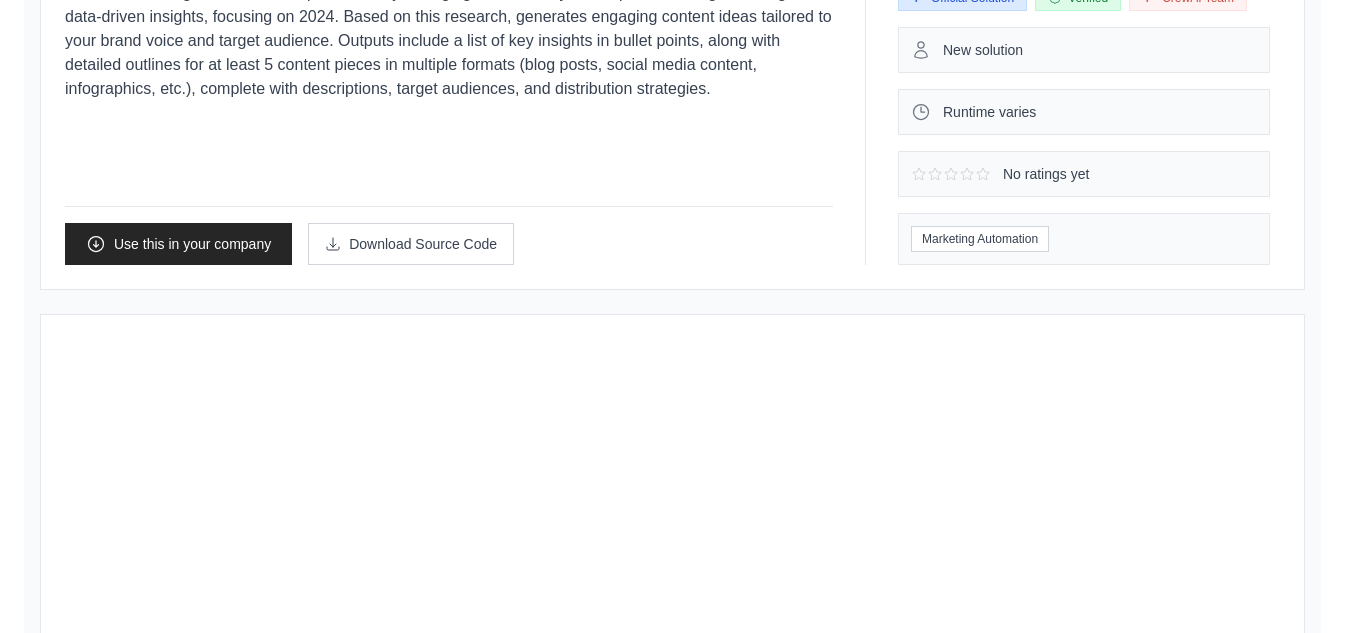 scroll, scrollTop: 0, scrollLeft: 0, axis: both 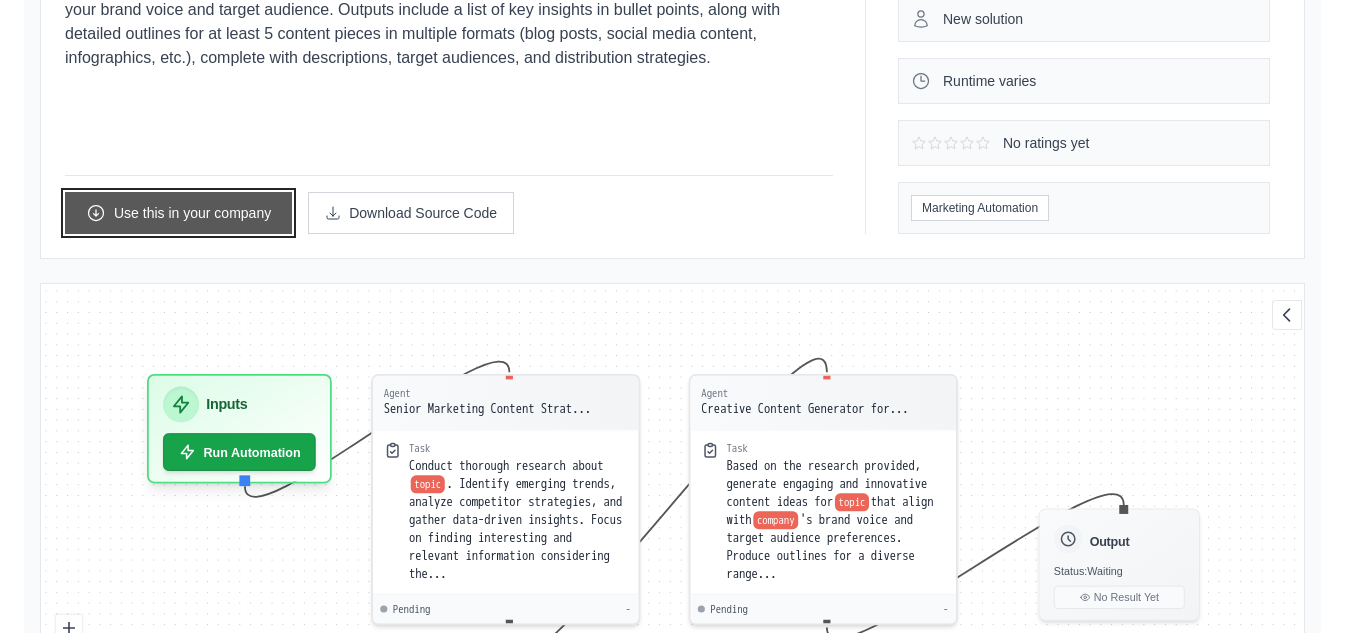click on "Use this in your company" at bounding box center [178, 213] 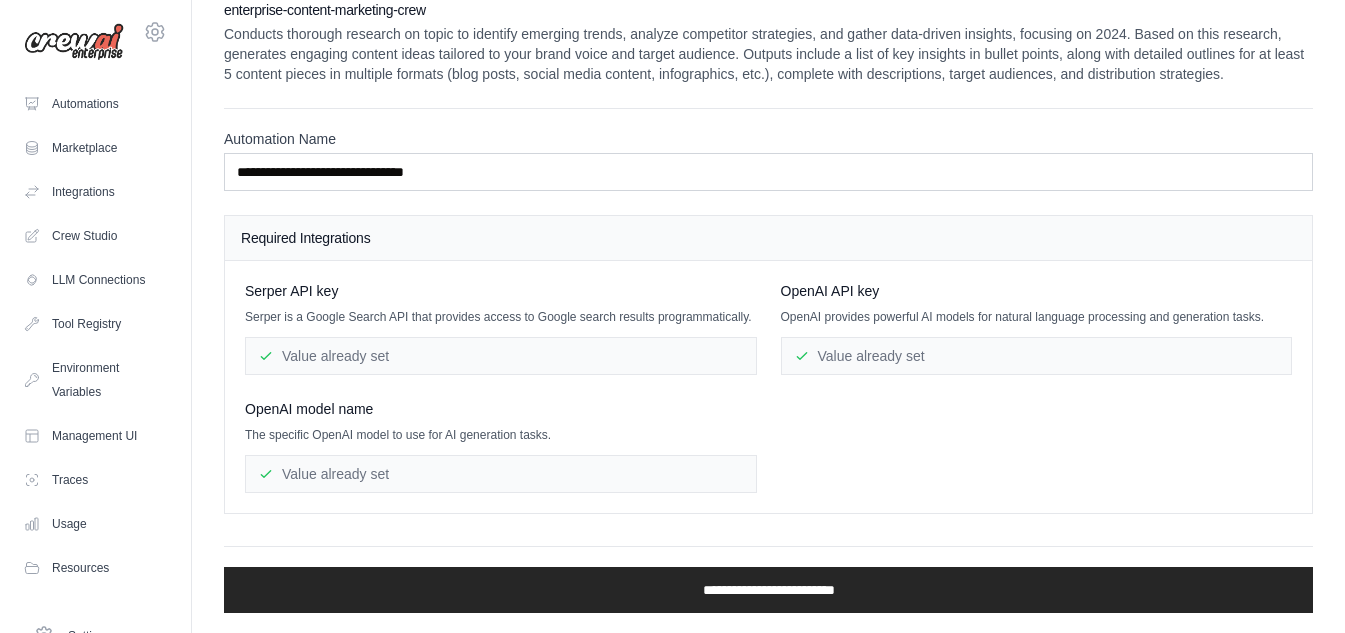 scroll, scrollTop: 0, scrollLeft: 0, axis: both 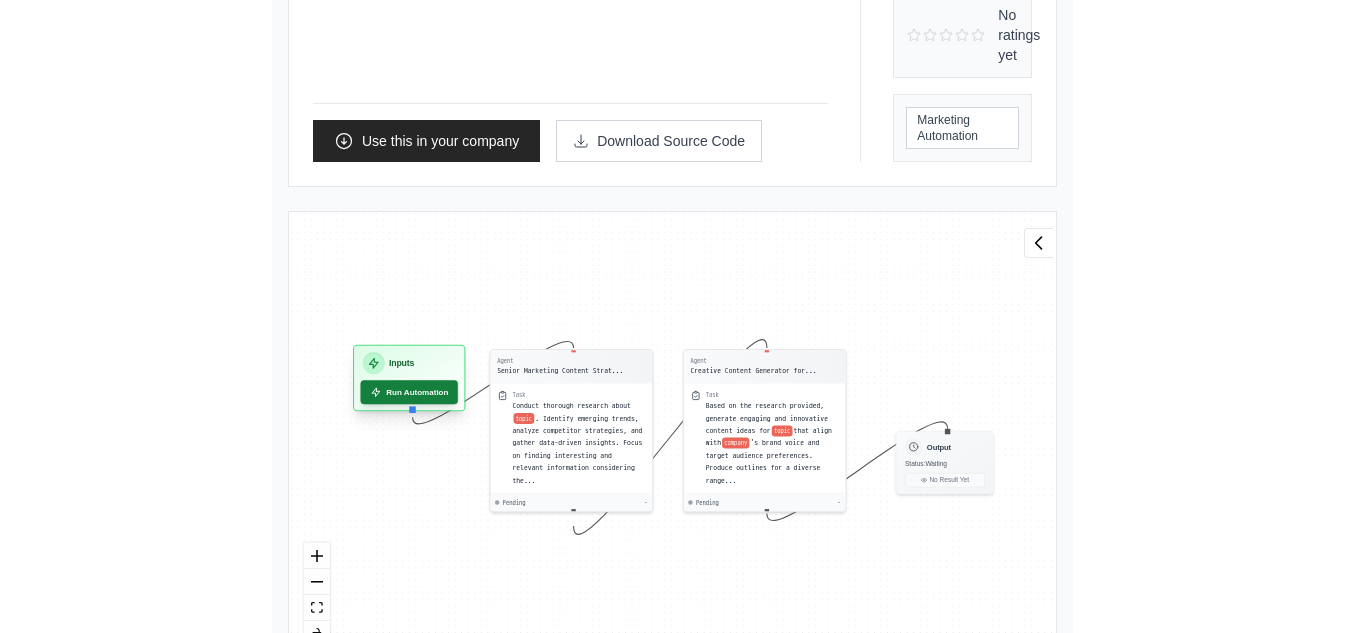 click on "Run Automation" at bounding box center [410, 392] 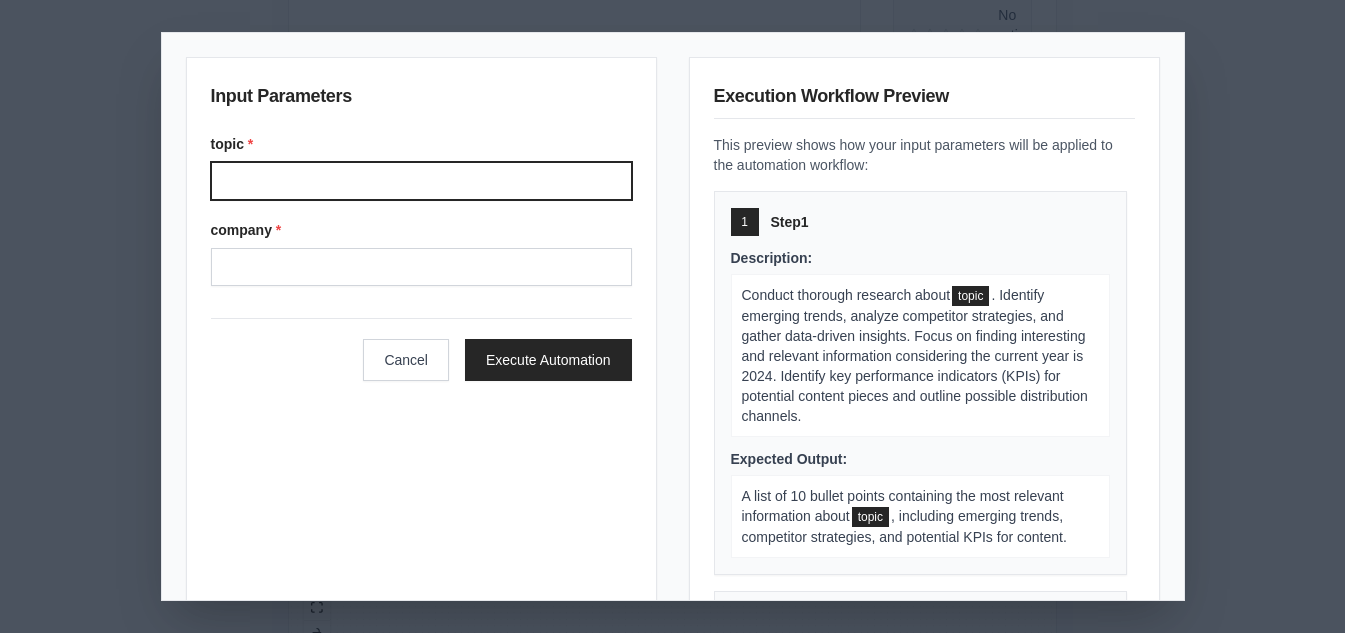 click on "topic   *" at bounding box center [421, 181] 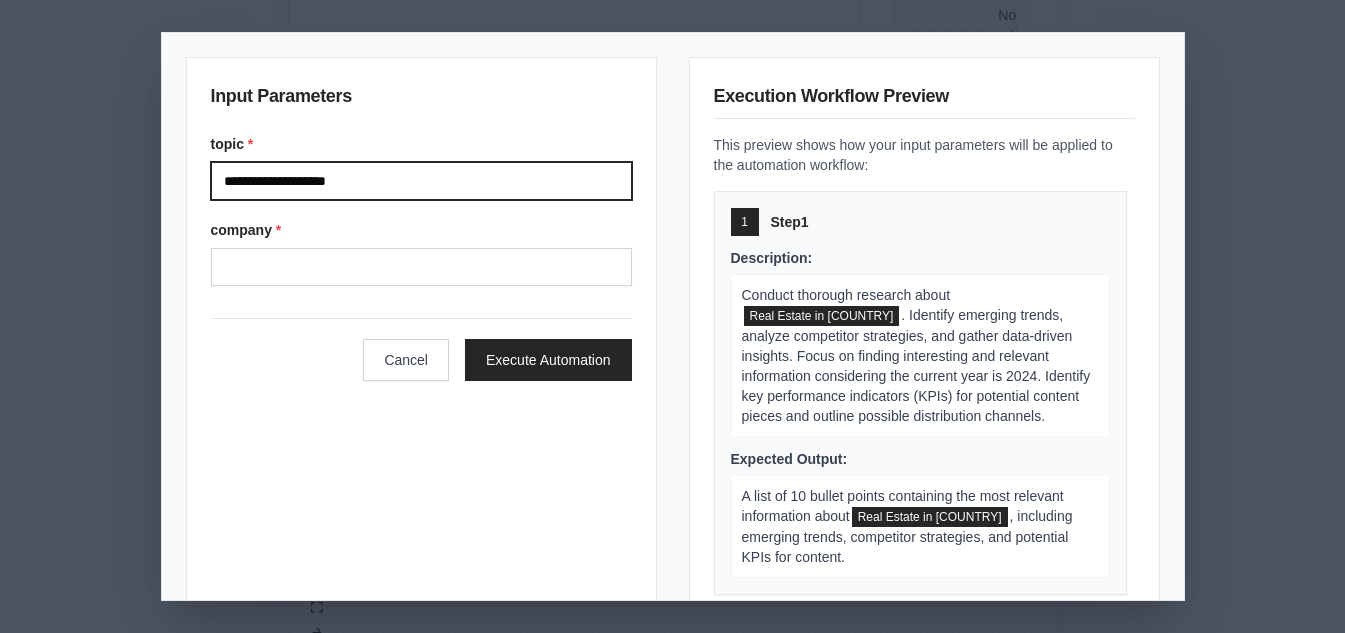 type on "**********" 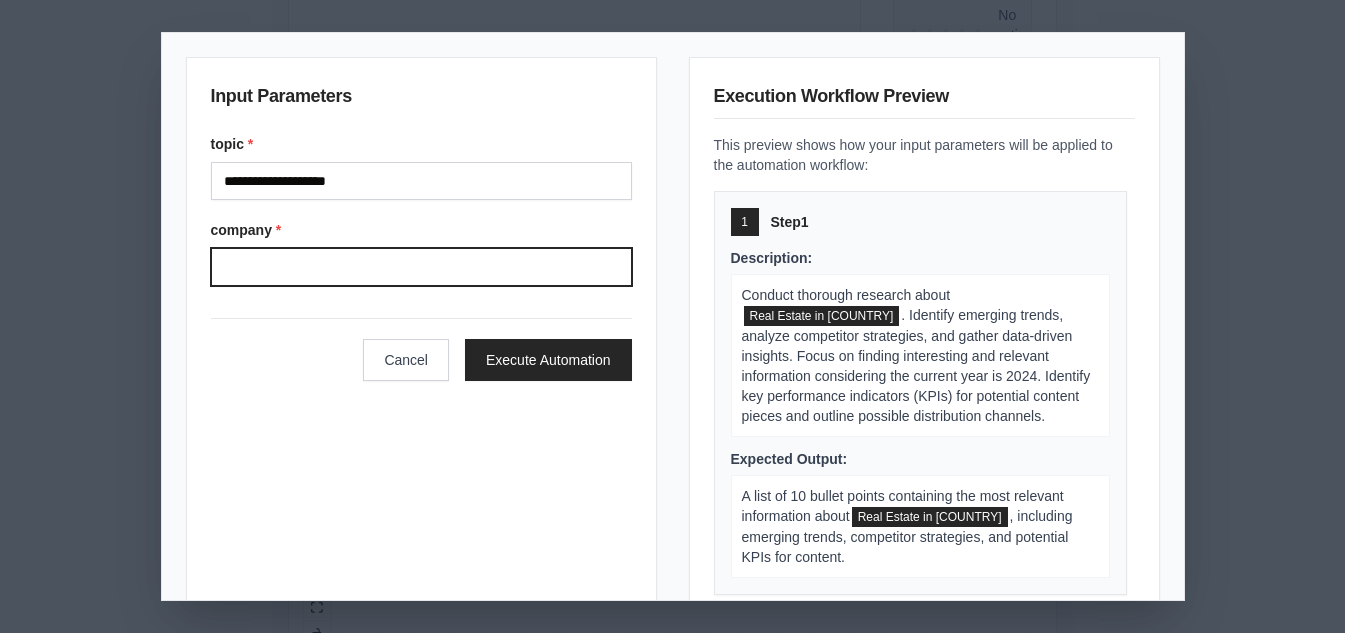 click on "company   *" at bounding box center [421, 267] 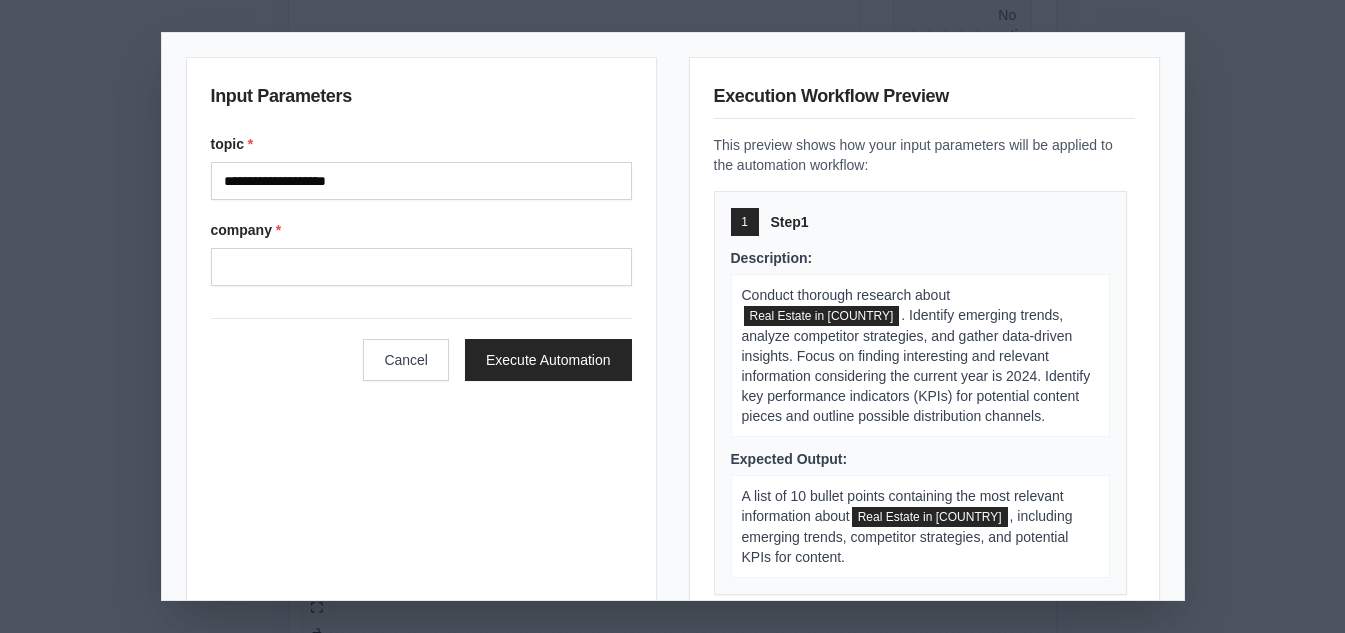 click on "**********" at bounding box center [421, 210] 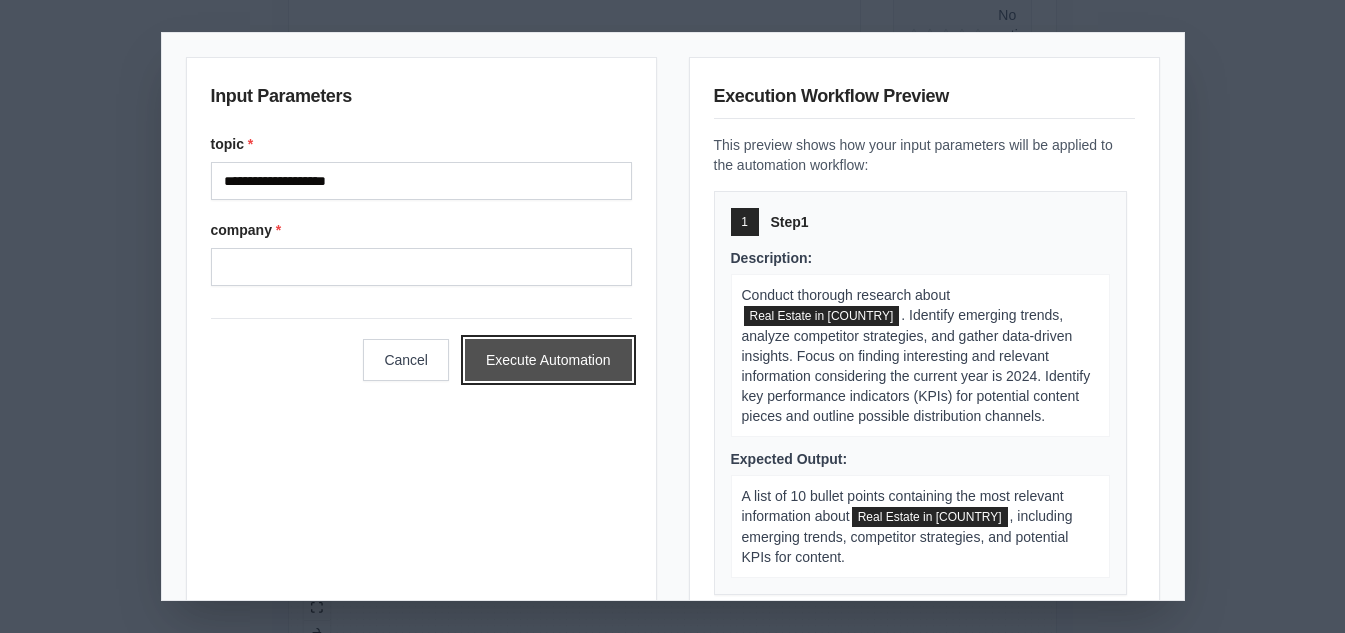click on "Execute Automation" at bounding box center [548, 360] 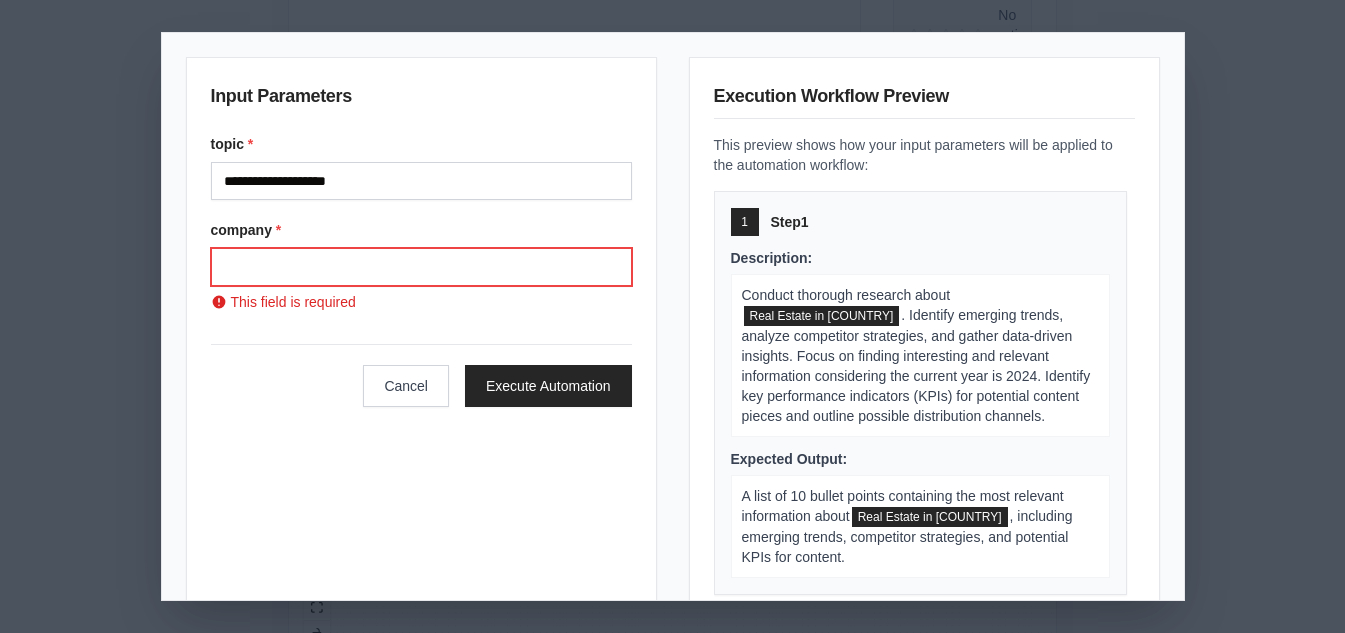 click on "company   *" at bounding box center [421, 267] 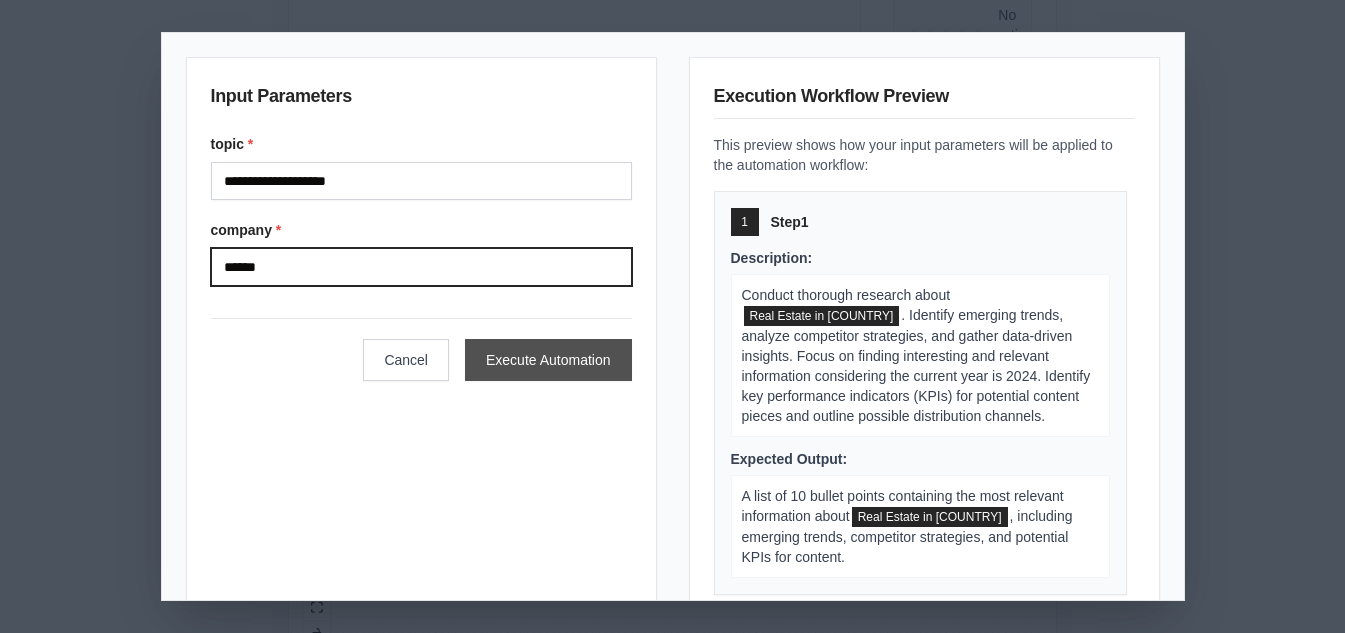 type on "*****" 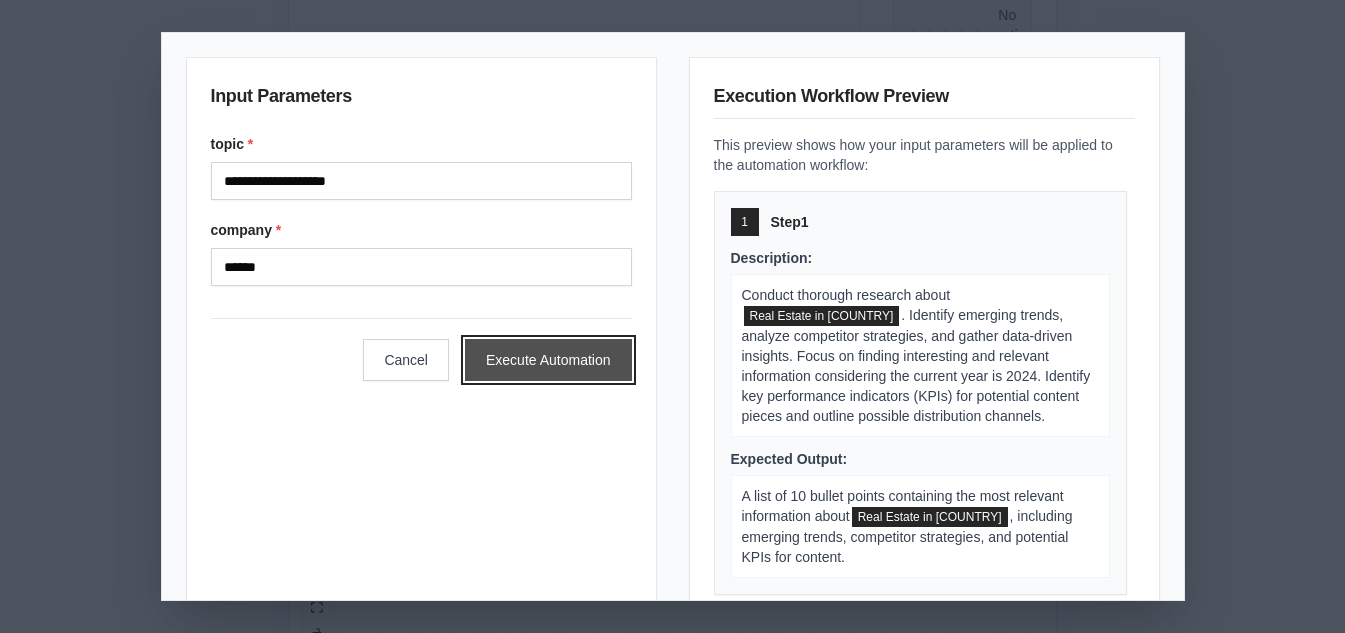 click on "Execute Automation" at bounding box center [548, 360] 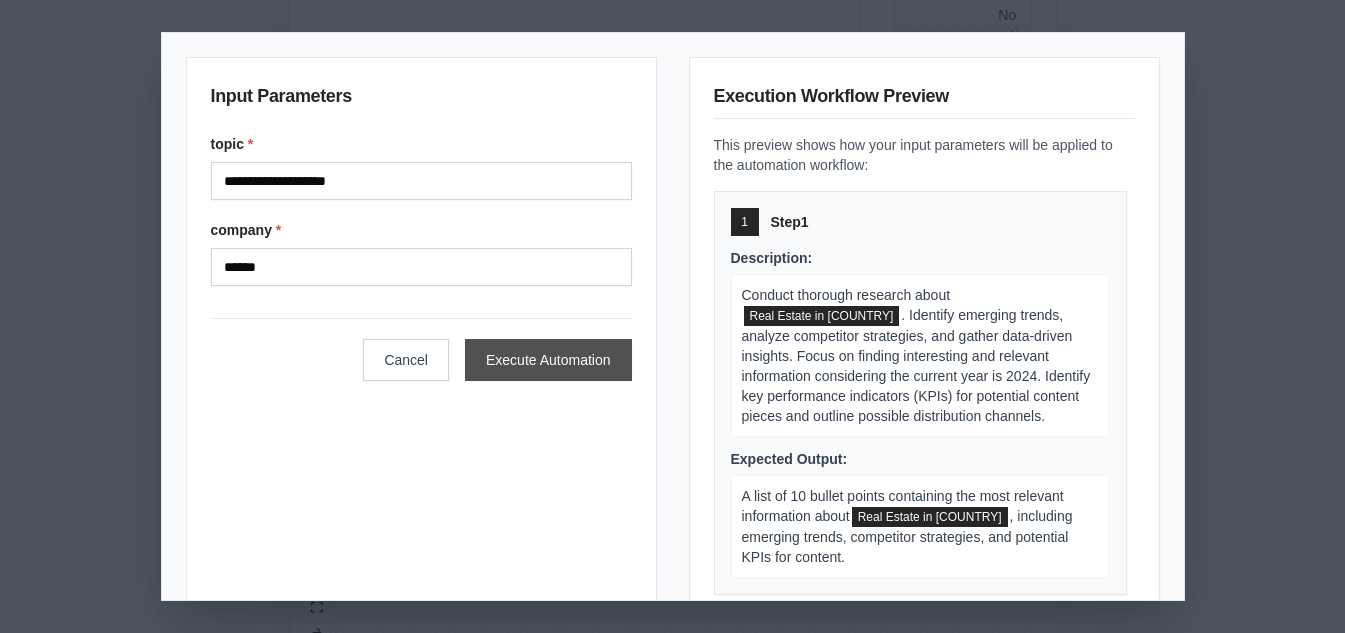 scroll, scrollTop: 28, scrollLeft: 0, axis: vertical 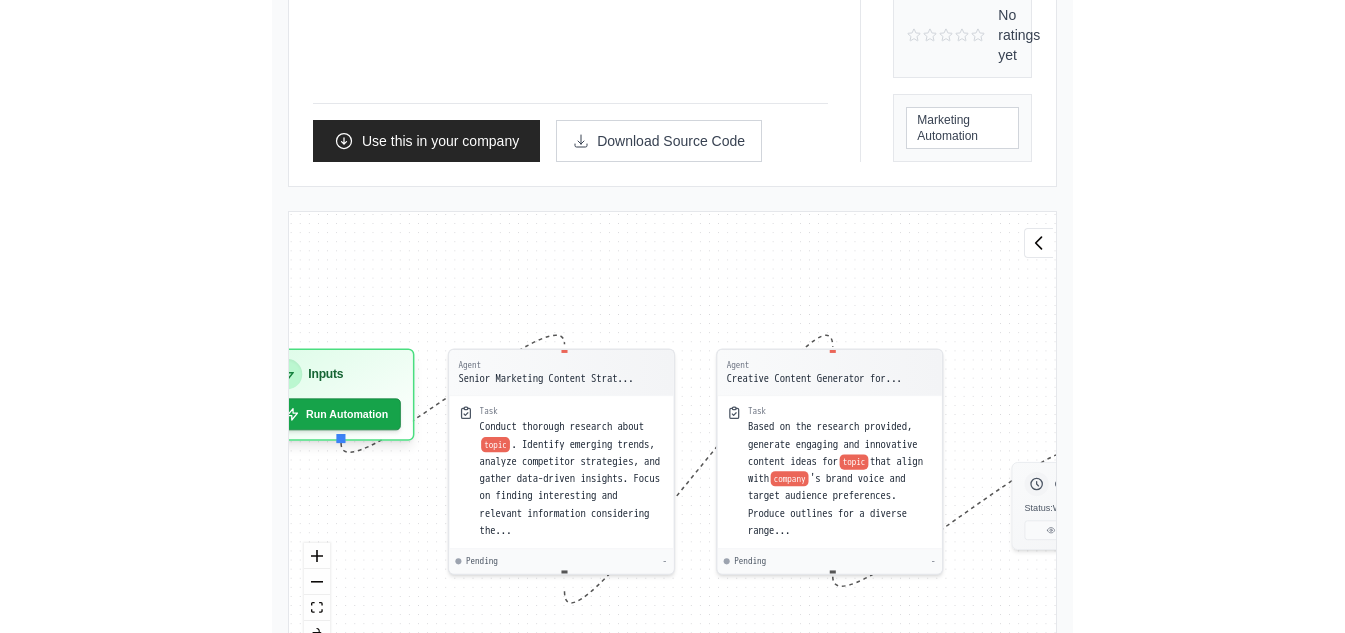 click on "Back to solutions
Enterprise Content Marketing Crew
Conducts thorough research on topic to identify emerging trends, analyze competitor strategies, and gather data-driven insights, focusing on 2024. Based on this research, generates engaging content ideas tailored to your brand voice and target audience. Outputs include a list of key insights in bullet points, along with detailed outlines for at least 5 content pieces in multiple formats (blog posts, social media content, infographics, etc.), complete with descriptions, target audiences, and distribution strategies." at bounding box center [672, 458] 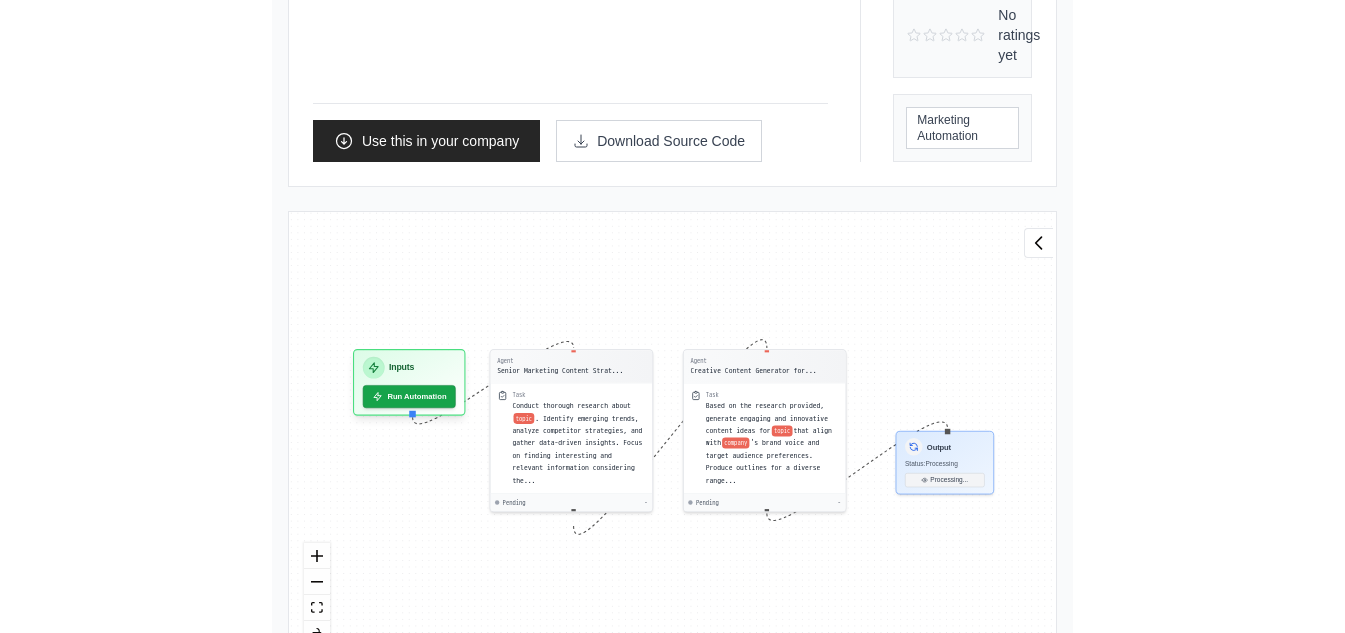 click on "Back to solutions
Enterprise Content Marketing Crew
Conducts thorough research on topic to identify emerging trends, analyze competitor strategies, and gather data-driven insights, focusing on 2024. Based on this research, generates engaging content ideas tailored to your brand voice and target audience. Outputs include a list of key insights in bullet points, along with detailed outlines for at least 5 content pieces in multiple formats (blog posts, social media content, infographics, etc.), complete with descriptions, target audiences, and distribution strategies." at bounding box center [672, 458] 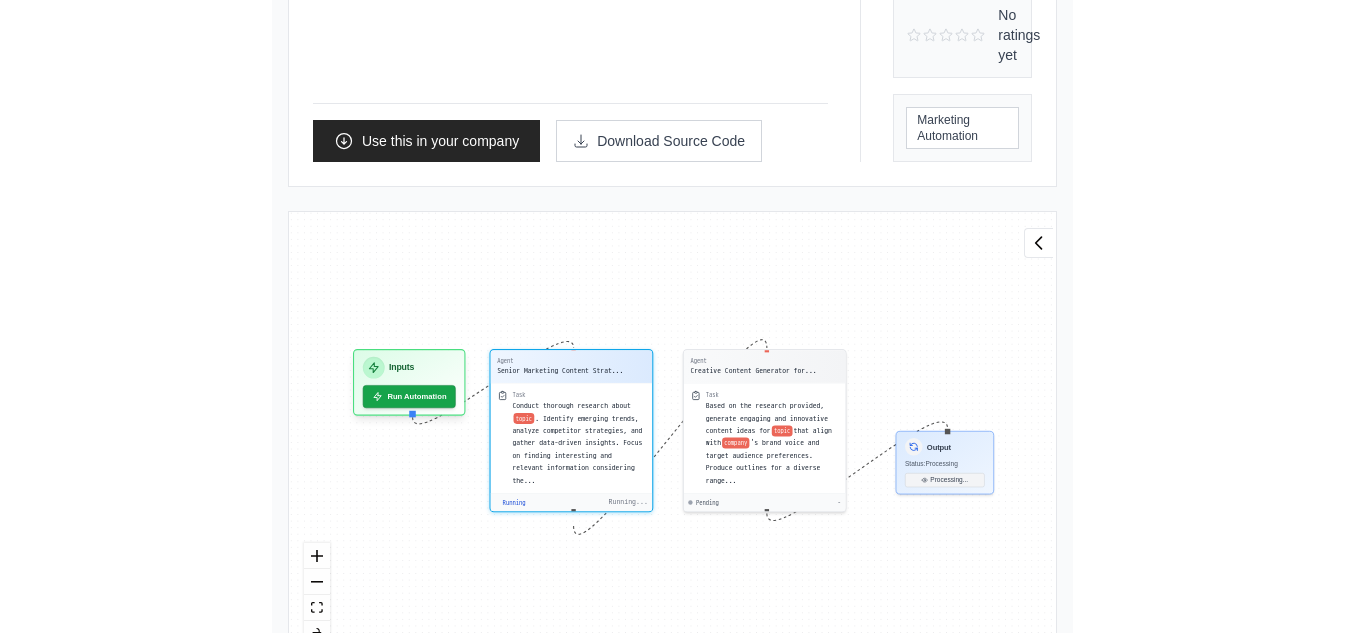 click on "Back to solutions
Enterprise Content Marketing Crew
Conducts thorough research on topic to identify emerging trends, analyze competitor strategies, and gather data-driven insights, focusing on 2024. Based on this research, generates engaging content ideas tailored to your brand voice and target audience. Outputs include a list of key insights in bullet points, along with detailed outlines for at least 5 content pieces in multiple formats (blog posts, social media content, infographics, etc.), complete with descriptions, target audiences, and distribution strategies." at bounding box center (672, 458) 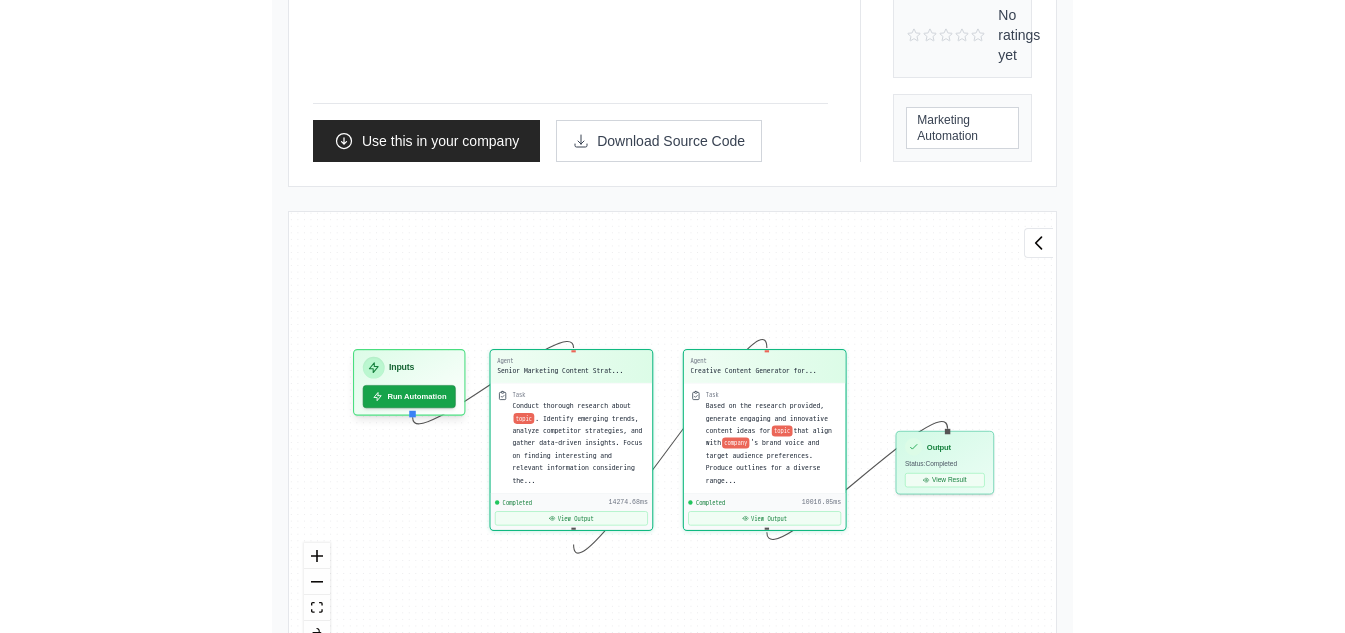 scroll, scrollTop: 9999, scrollLeft: 0, axis: vertical 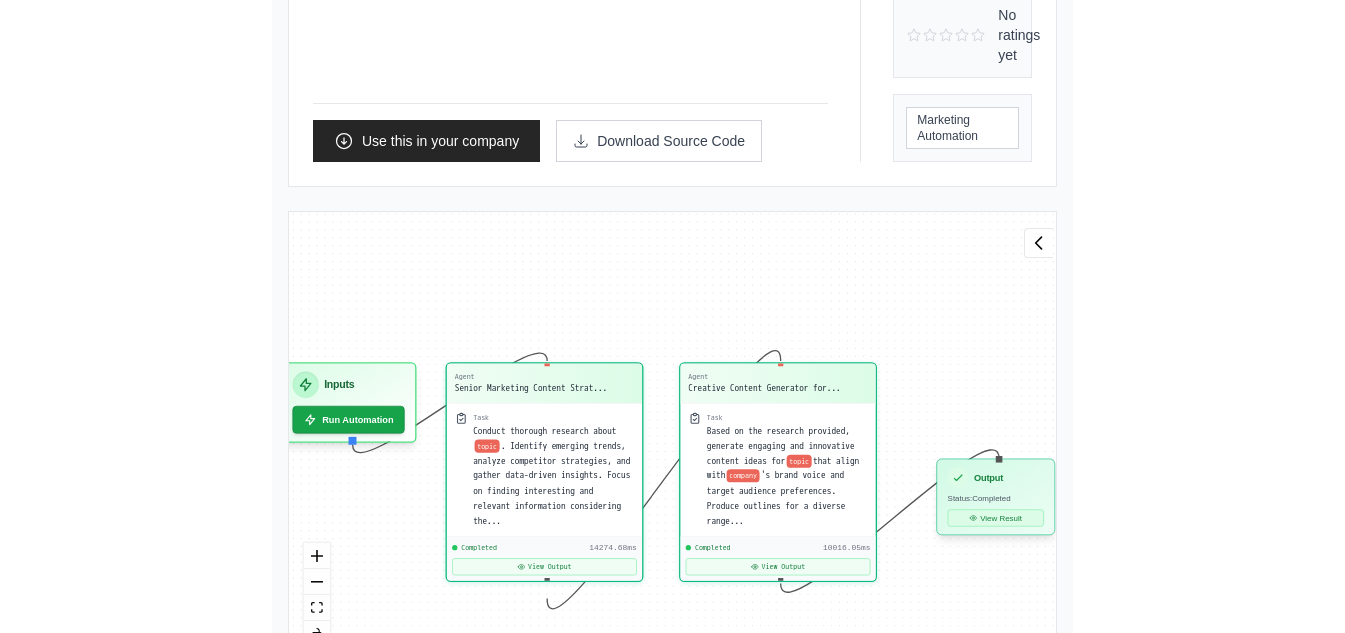 click on "View Result" at bounding box center [996, 517] 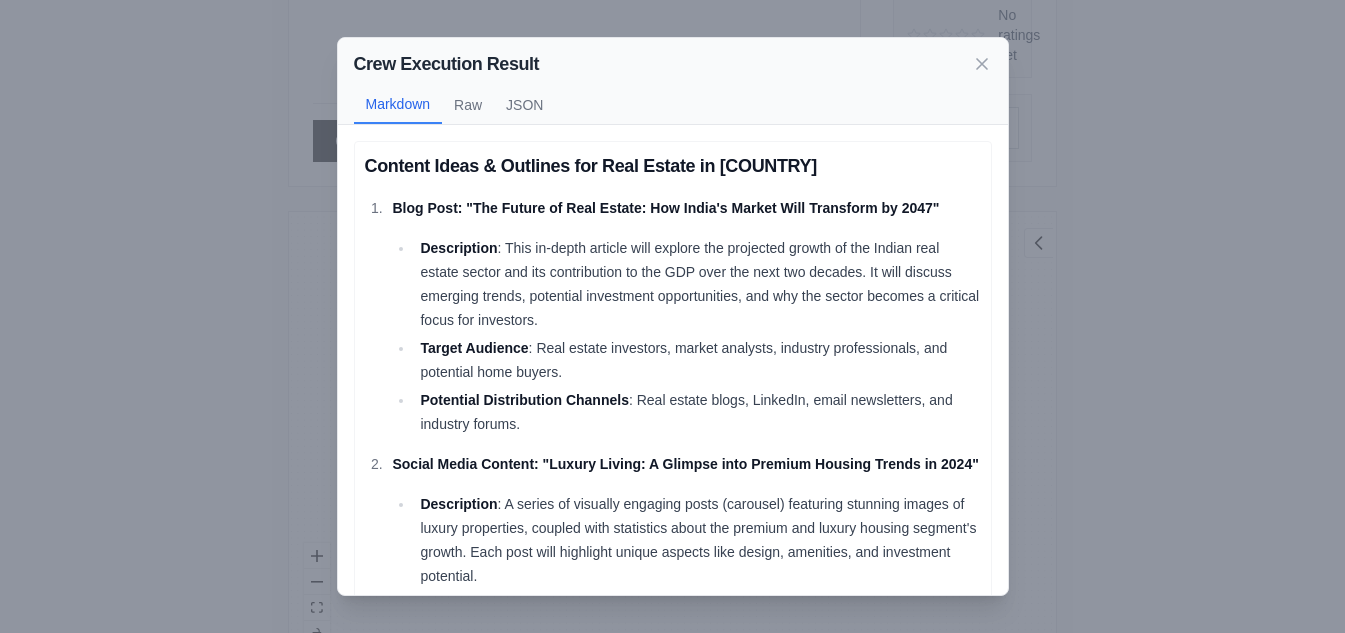click on "Target Audience : Real estate investors, market analysts, industry professionals, and potential home buyers." at bounding box center [697, 360] 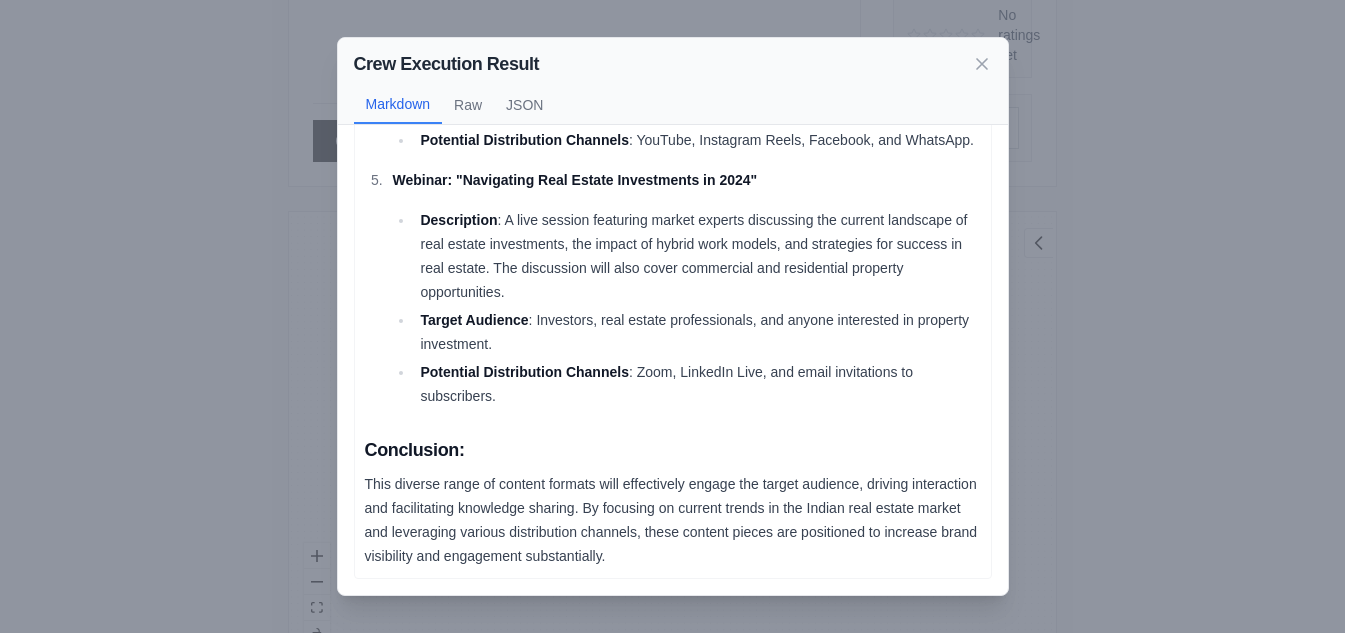 scroll, scrollTop: 1004, scrollLeft: 0, axis: vertical 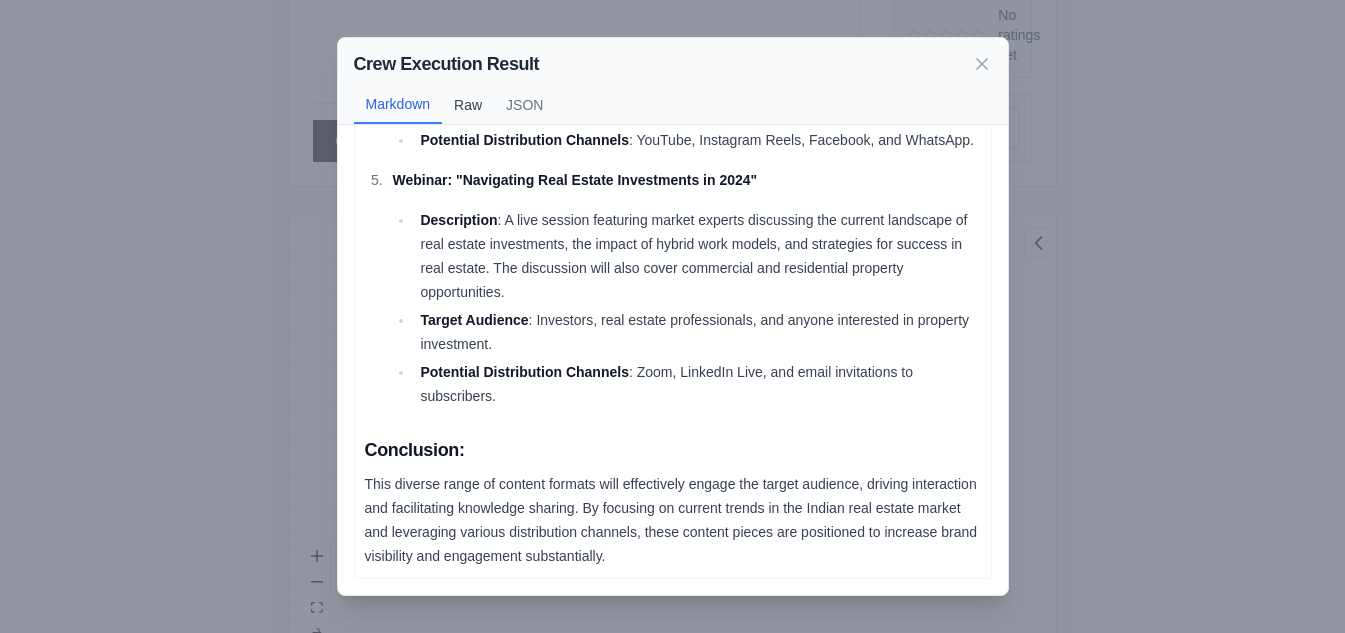 click on "Raw" at bounding box center [468, 105] 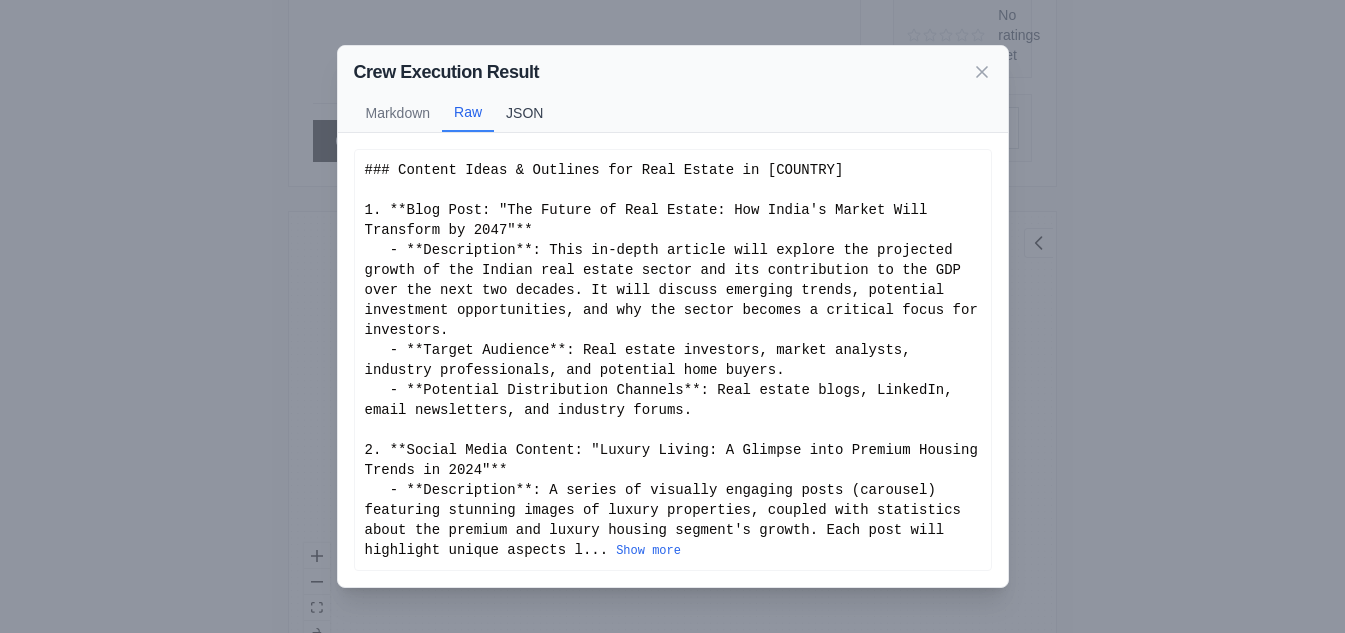 click on "JSON" at bounding box center [524, 113] 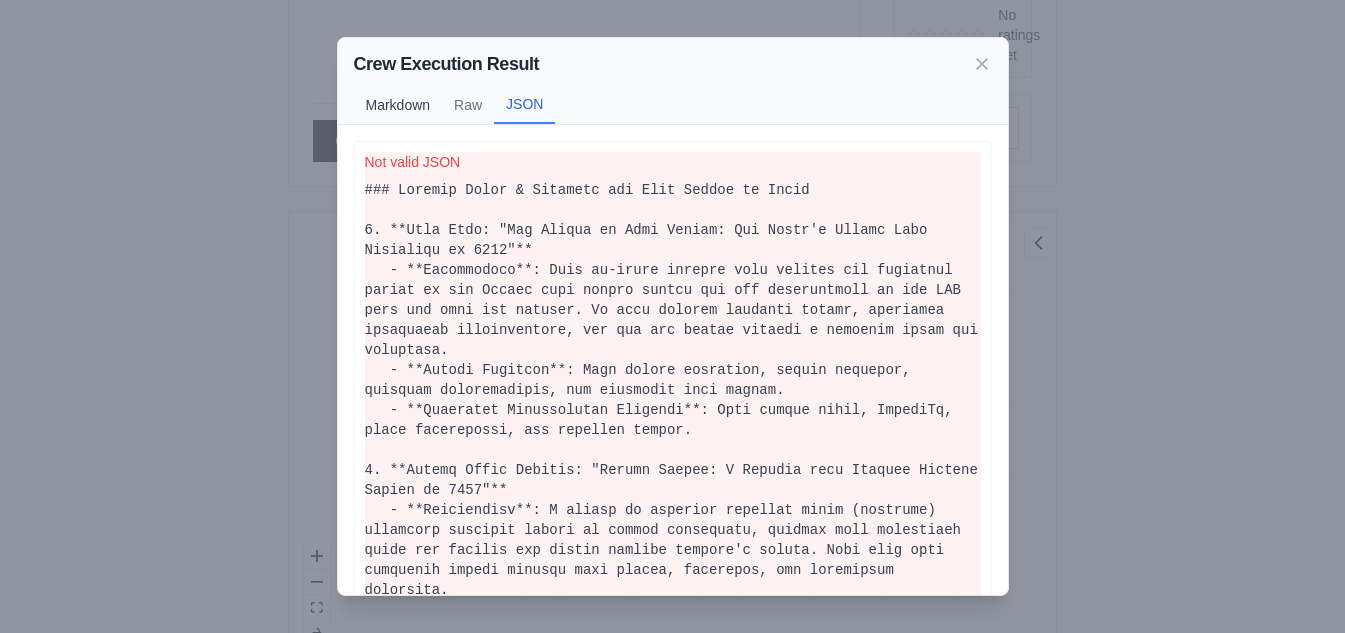 click on "Markdown" at bounding box center [398, 105] 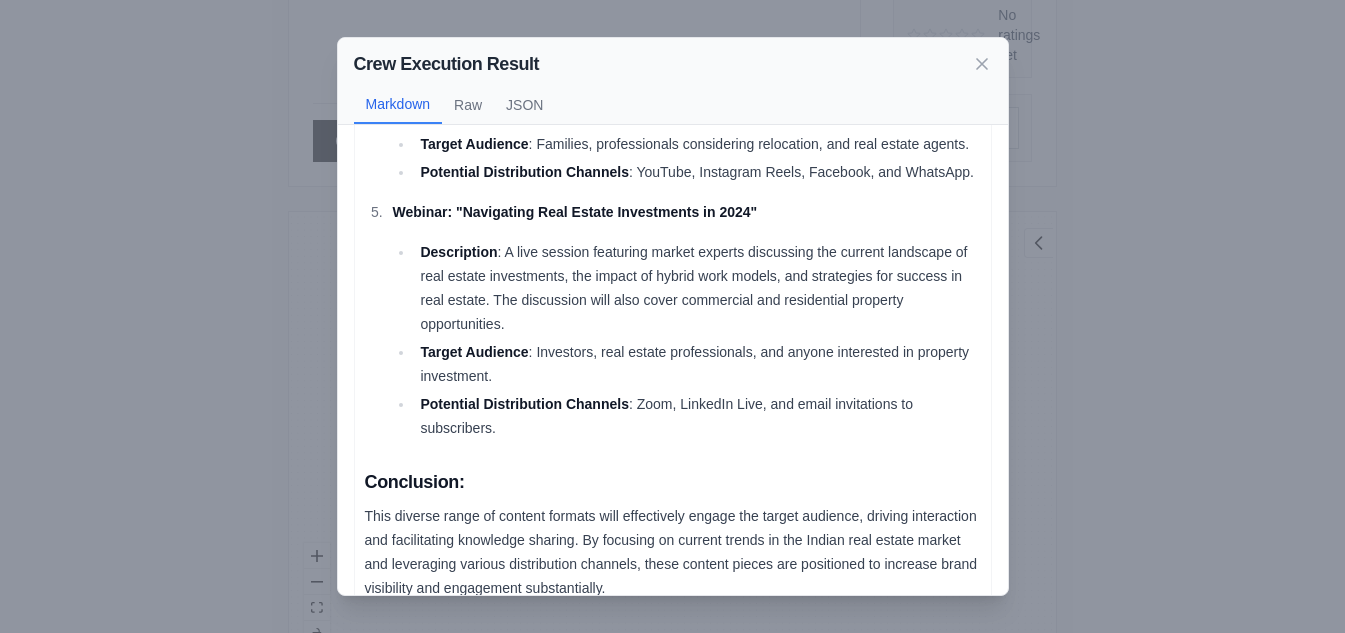 scroll, scrollTop: 1004, scrollLeft: 0, axis: vertical 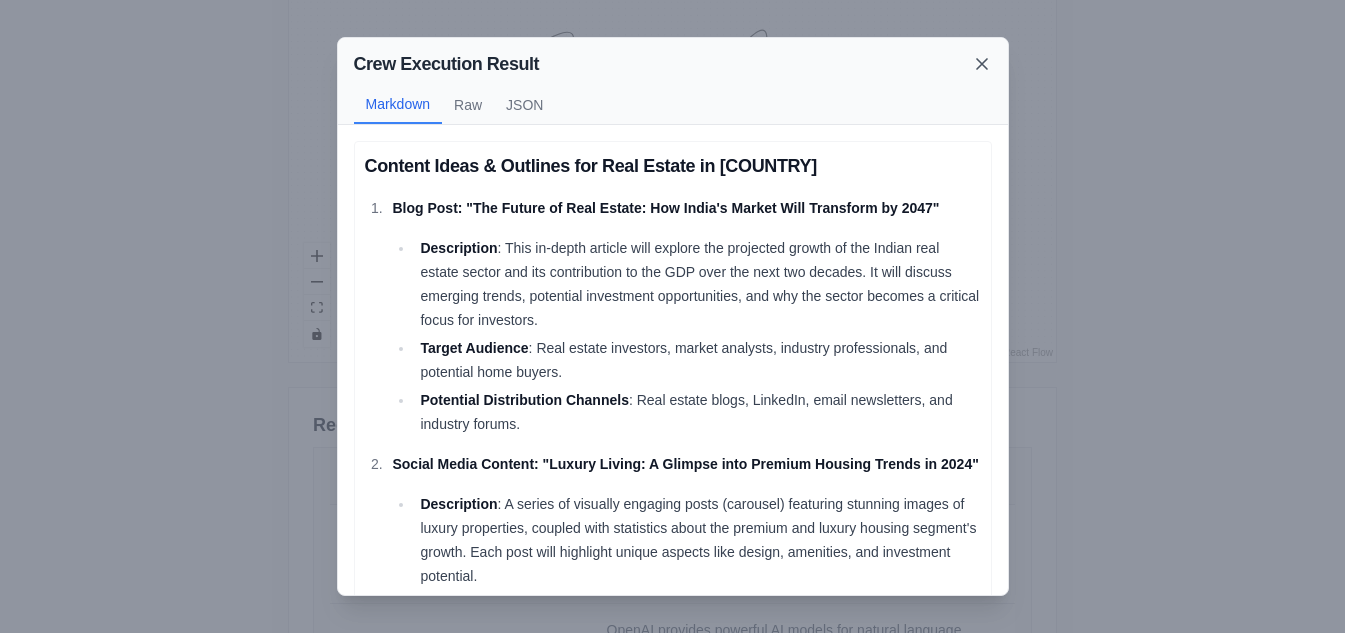 click 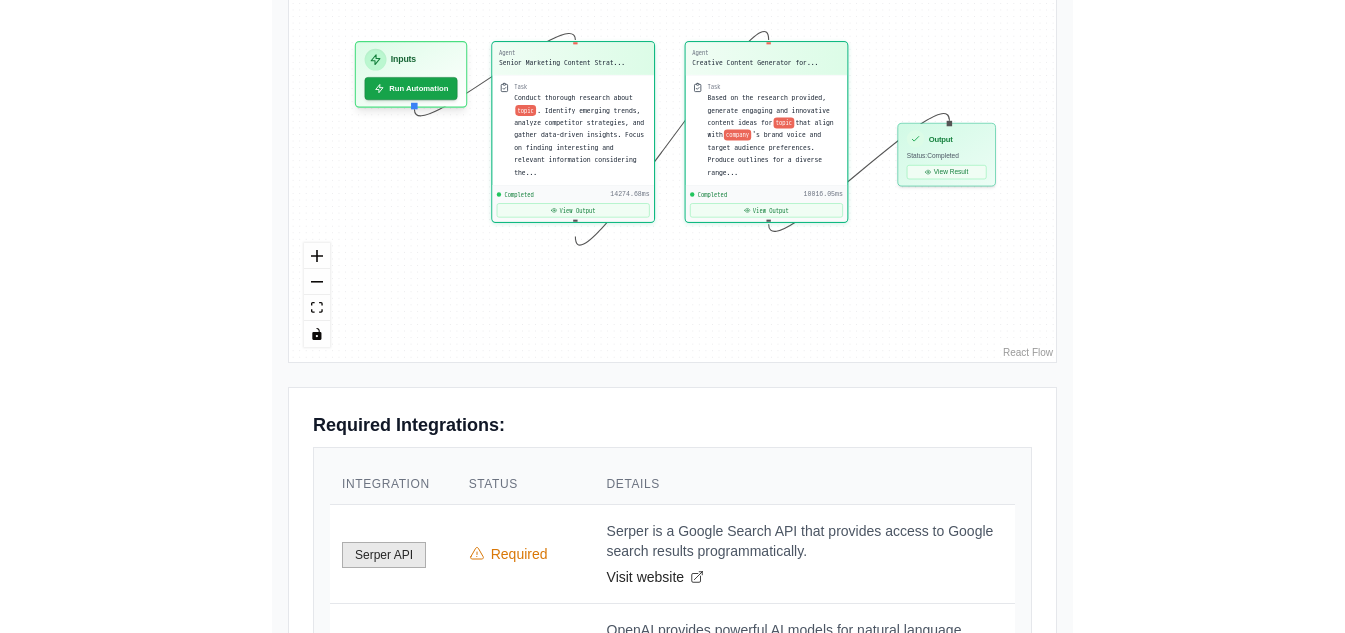 click on "Back to solutions
Enterprise Content Marketing Crew
Conducts thorough research on topic to identify emerging trends, analyze competitor strategies, and gather data-driven insights, focusing on 2024. Based on this research, generates engaging content ideas tailored to your brand voice and target audience. Outputs include a list of key insights in bullet points, along with detailed outlines for at least 5 content pieces in multiple formats (blog posts, social media content, infographics, etc.), complete with descriptions, target audiences, and distribution strategies." at bounding box center [672, 158] 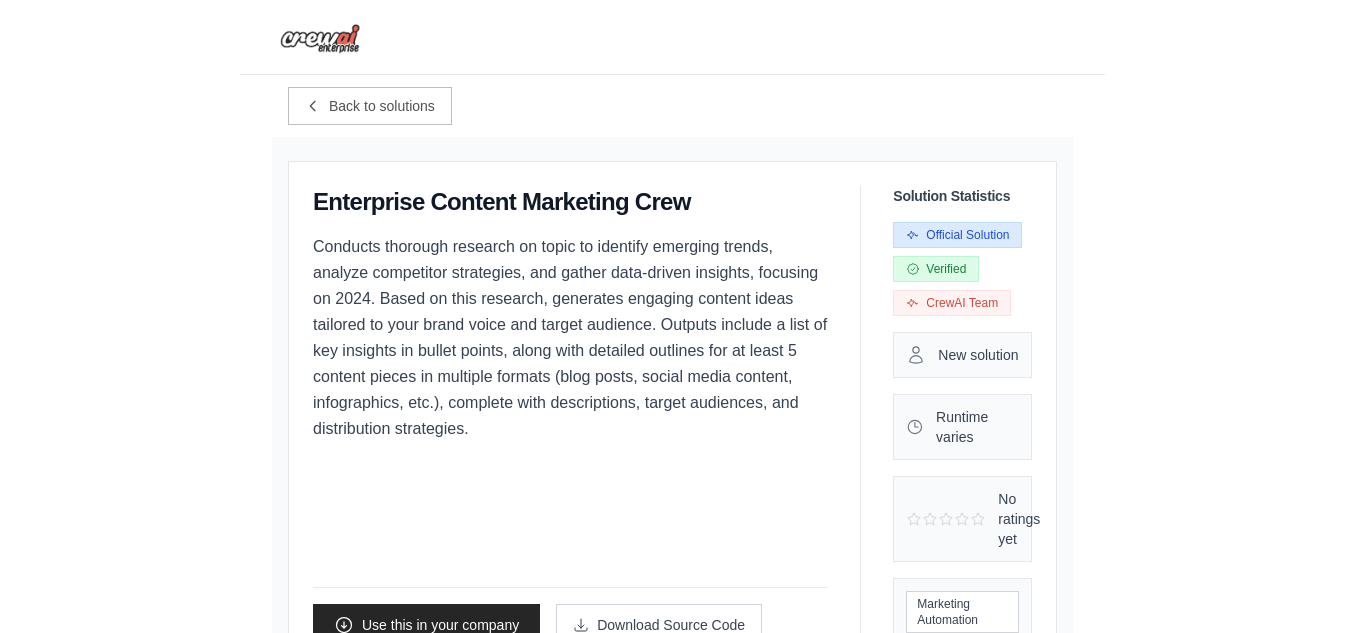scroll, scrollTop: 0, scrollLeft: 0, axis: both 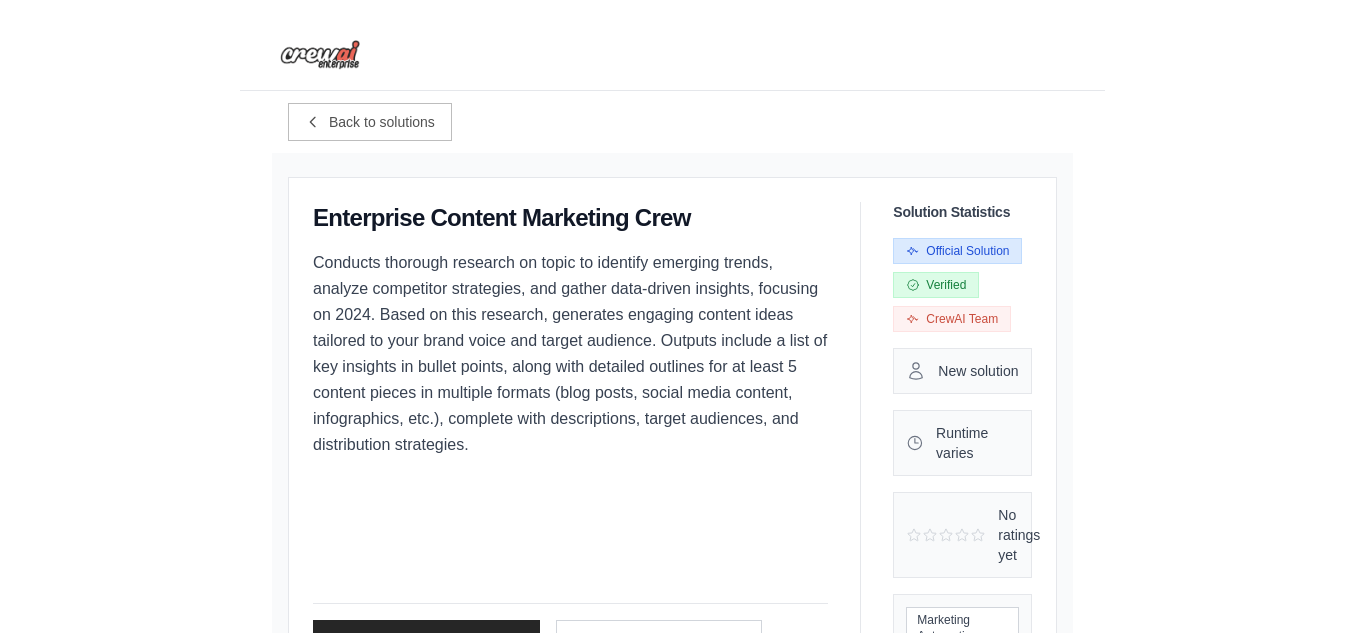 drag, startPoint x: 20, startPoint y: 51, endPoint x: 1359, endPoint y: 173, distance: 1344.5464 